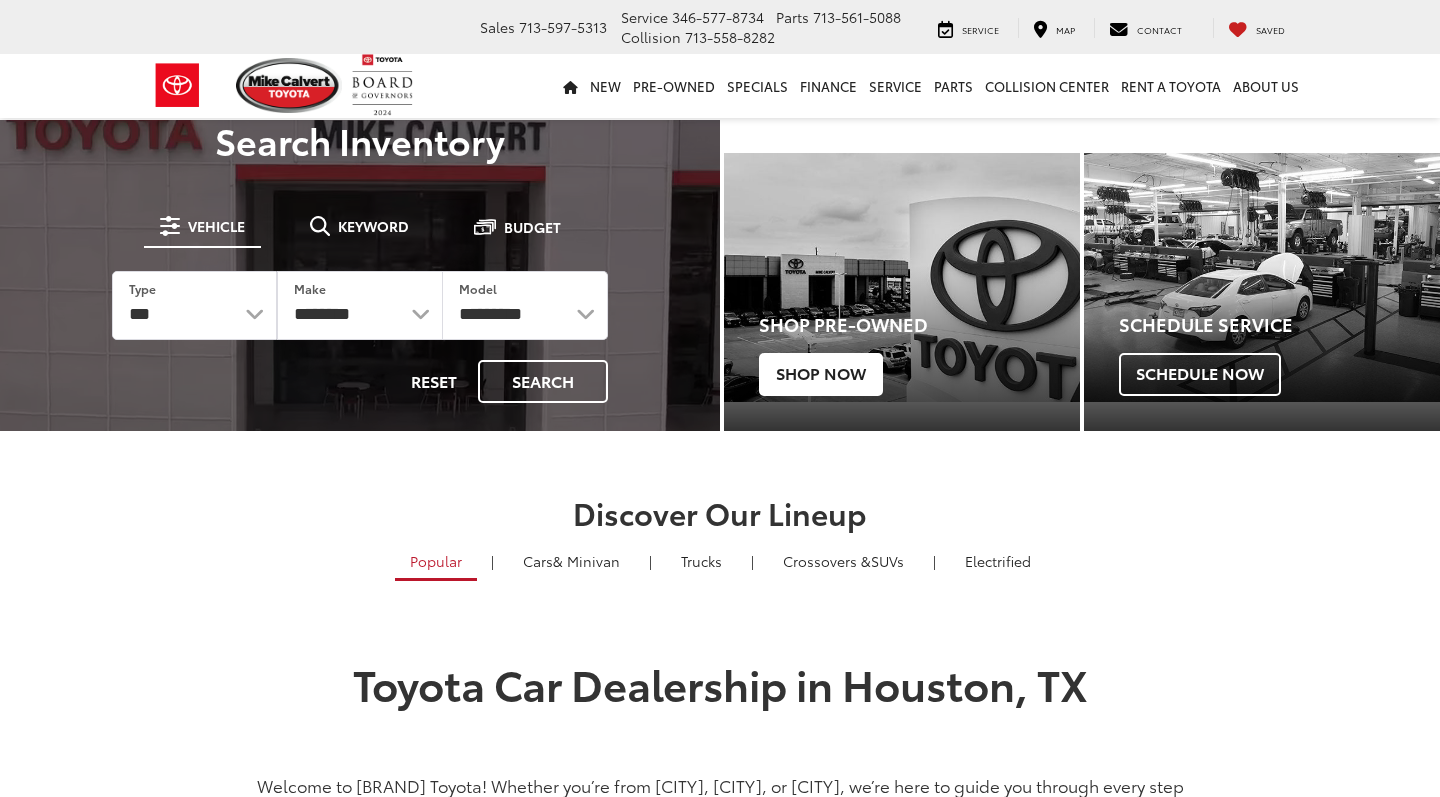 scroll, scrollTop: 0, scrollLeft: 0, axis: both 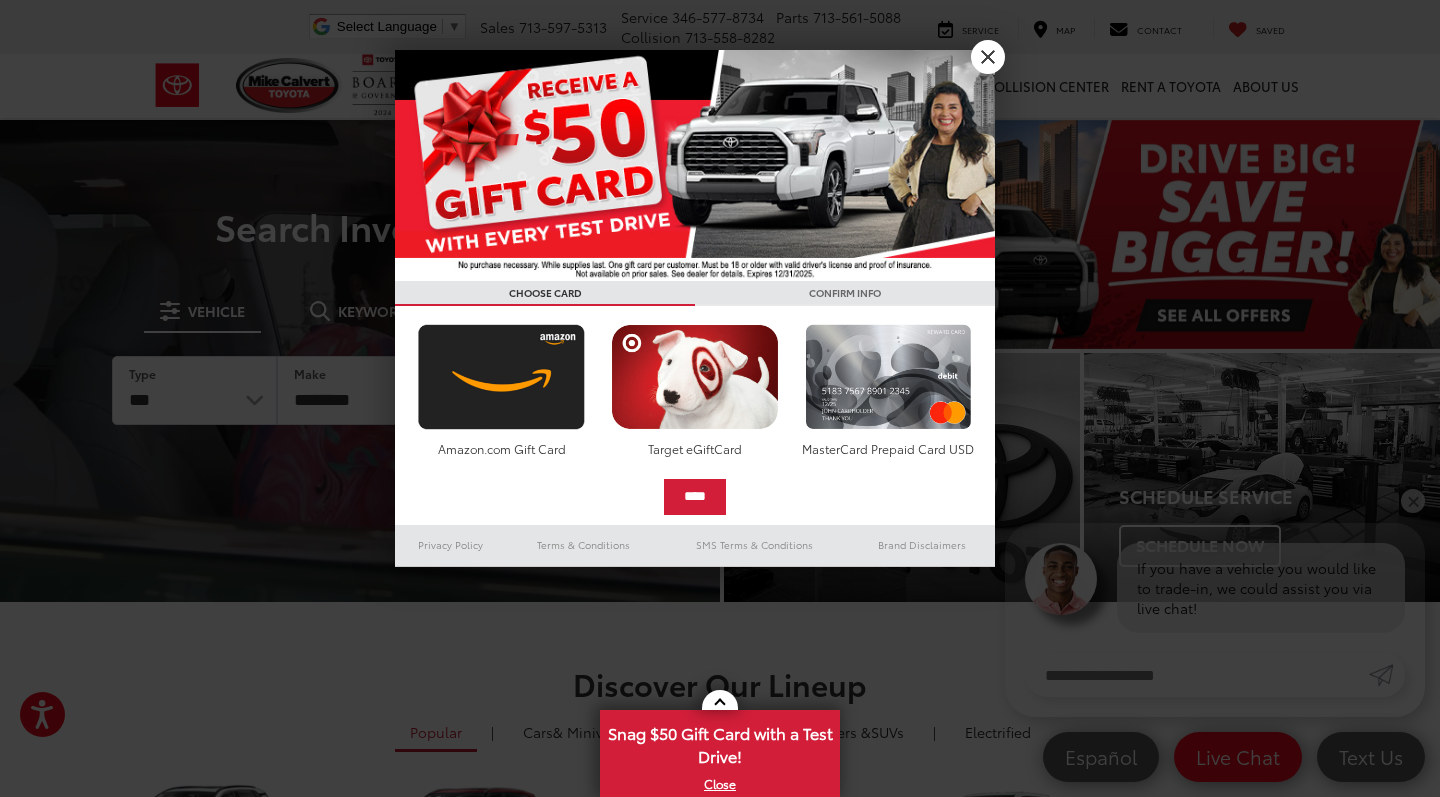 click on "X" at bounding box center (988, 57) 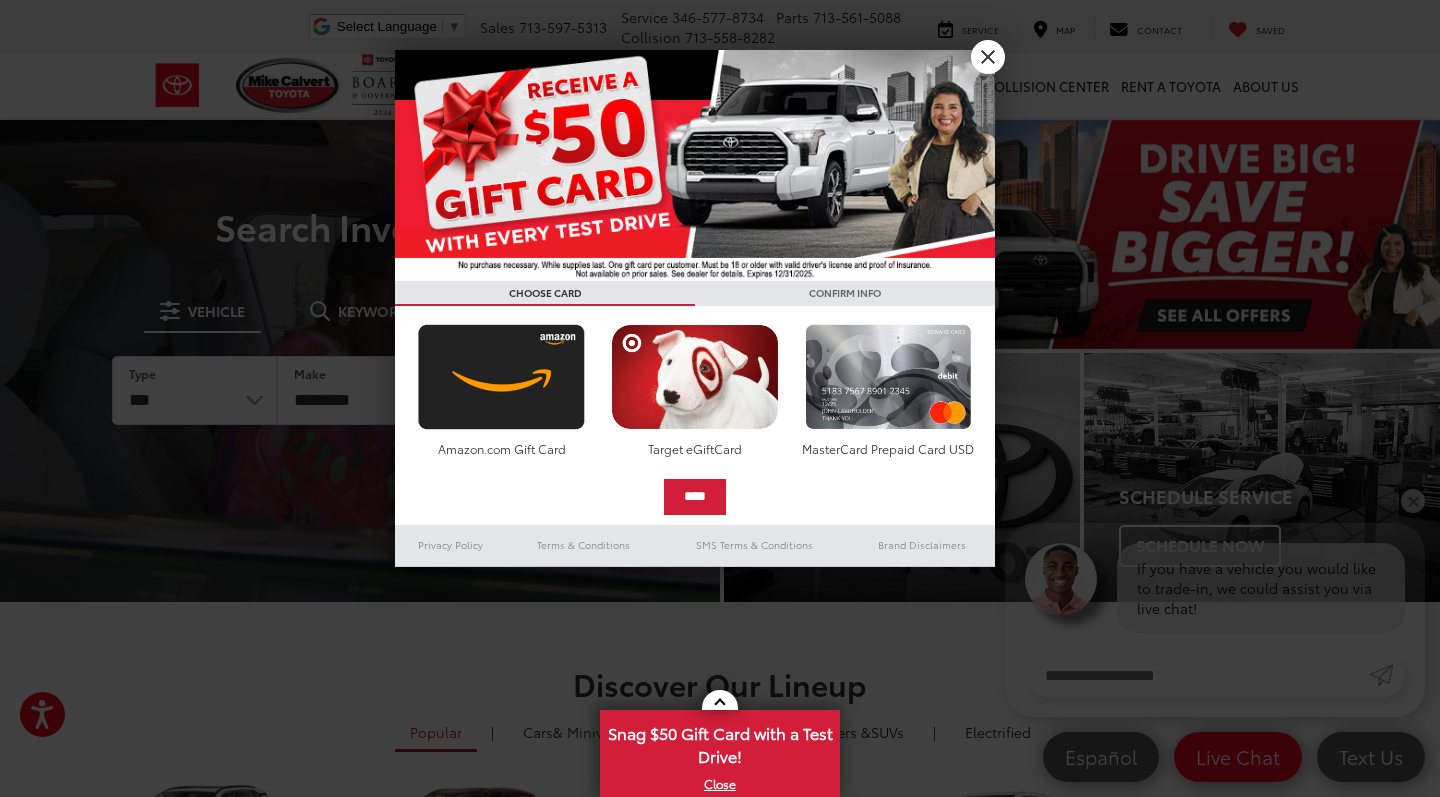 scroll, scrollTop: 0, scrollLeft: 0, axis: both 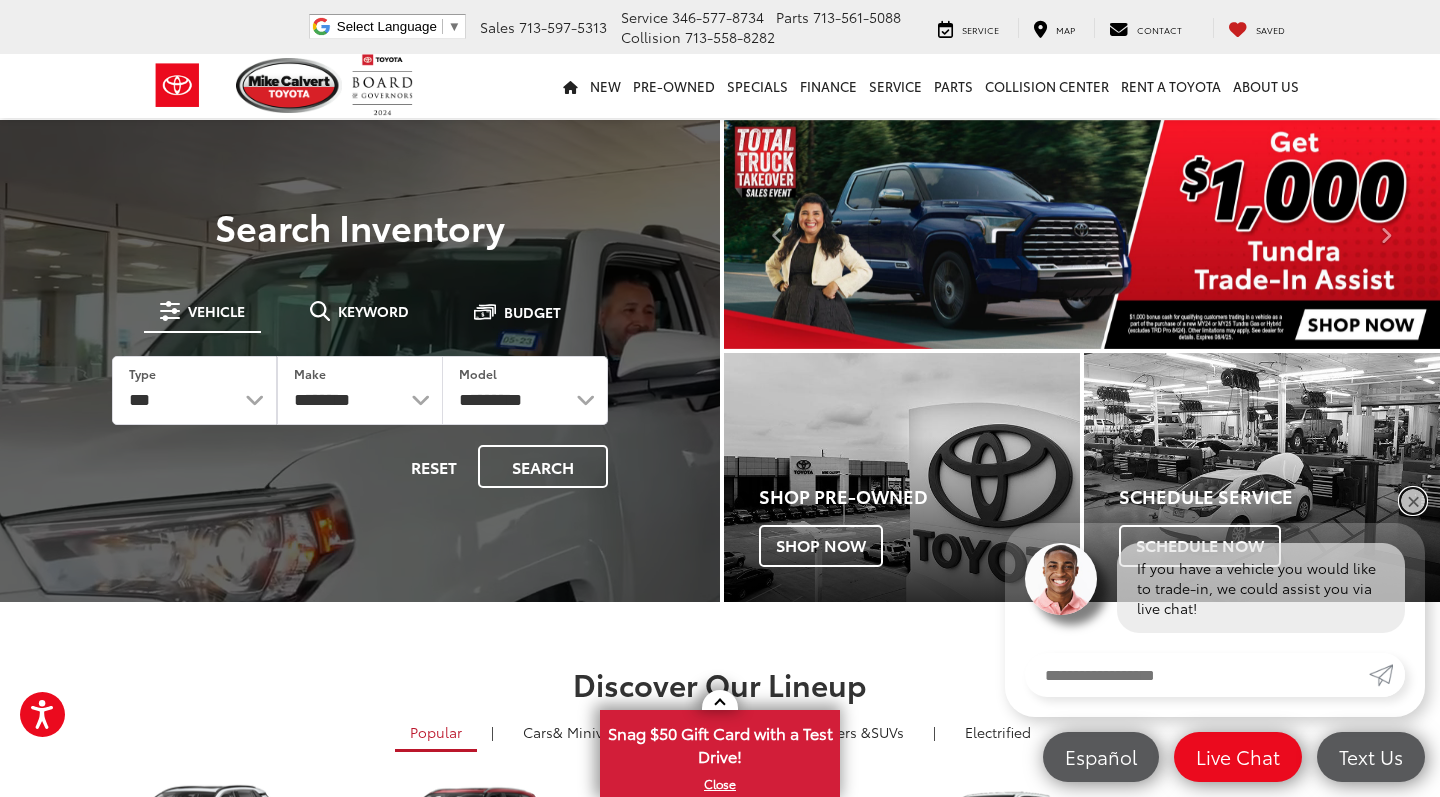 click on "✕" at bounding box center [1413, 501] 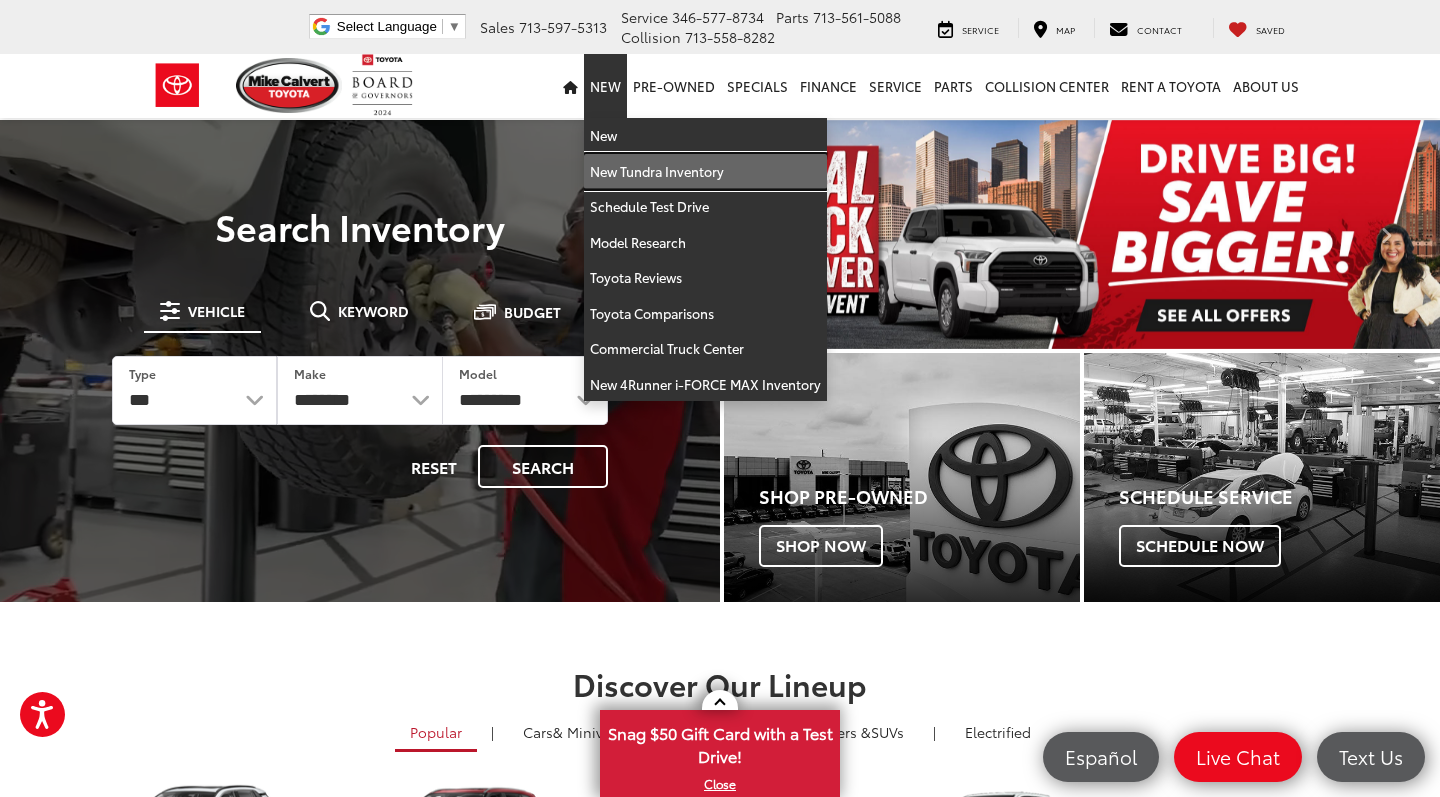 click on "New Tundra Inventory" at bounding box center [705, 172] 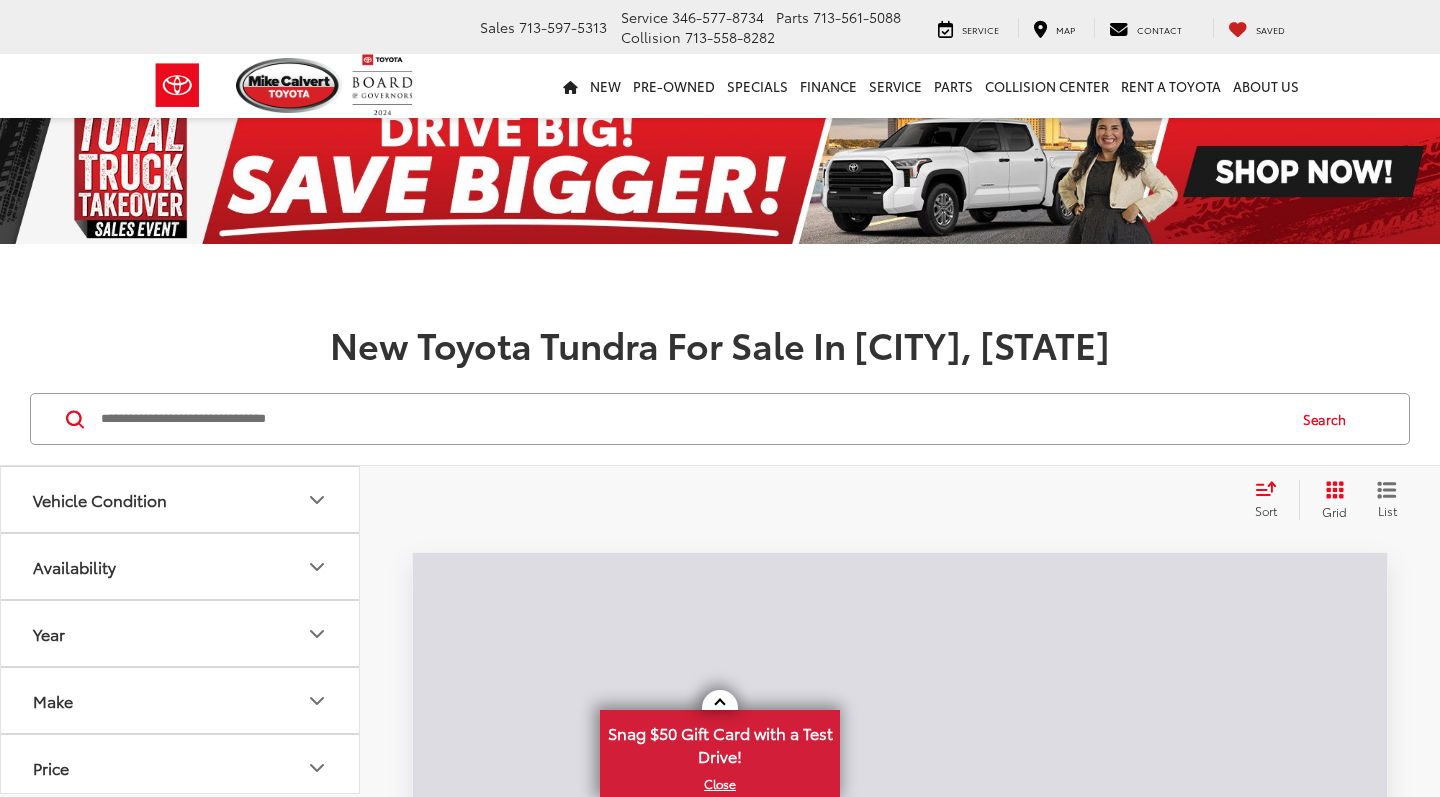scroll, scrollTop: 0, scrollLeft: 0, axis: both 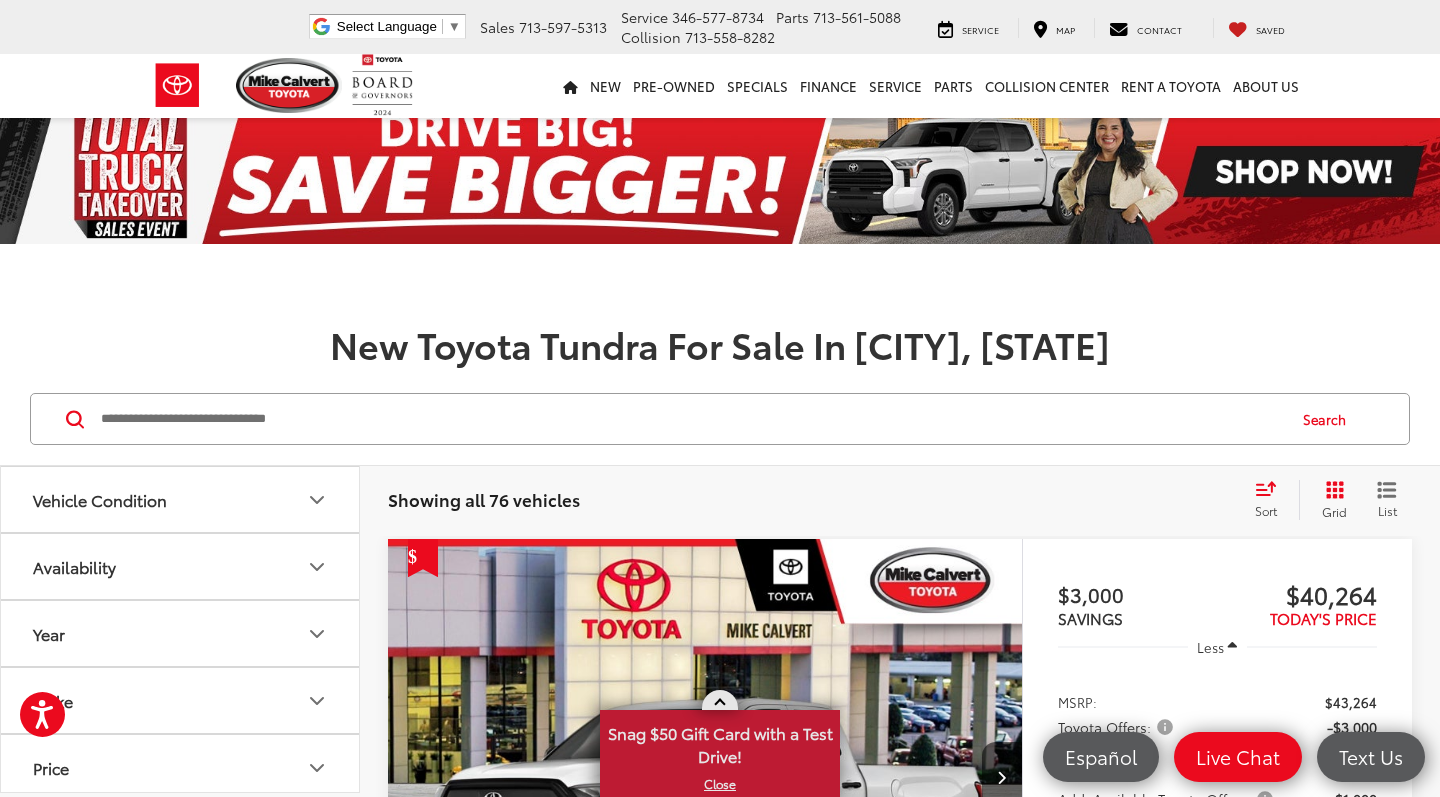 click at bounding box center (720, 700) 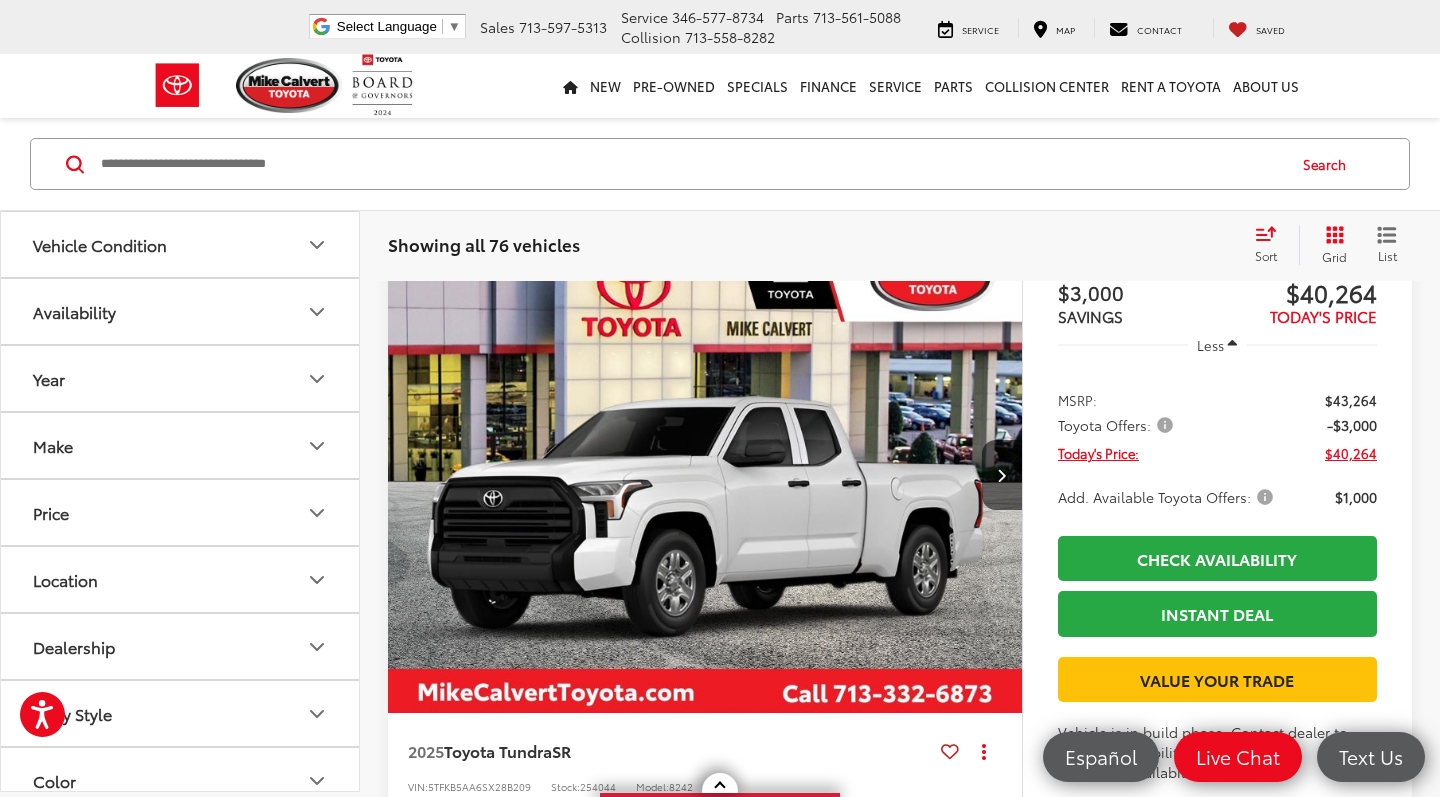 scroll, scrollTop: 302, scrollLeft: 0, axis: vertical 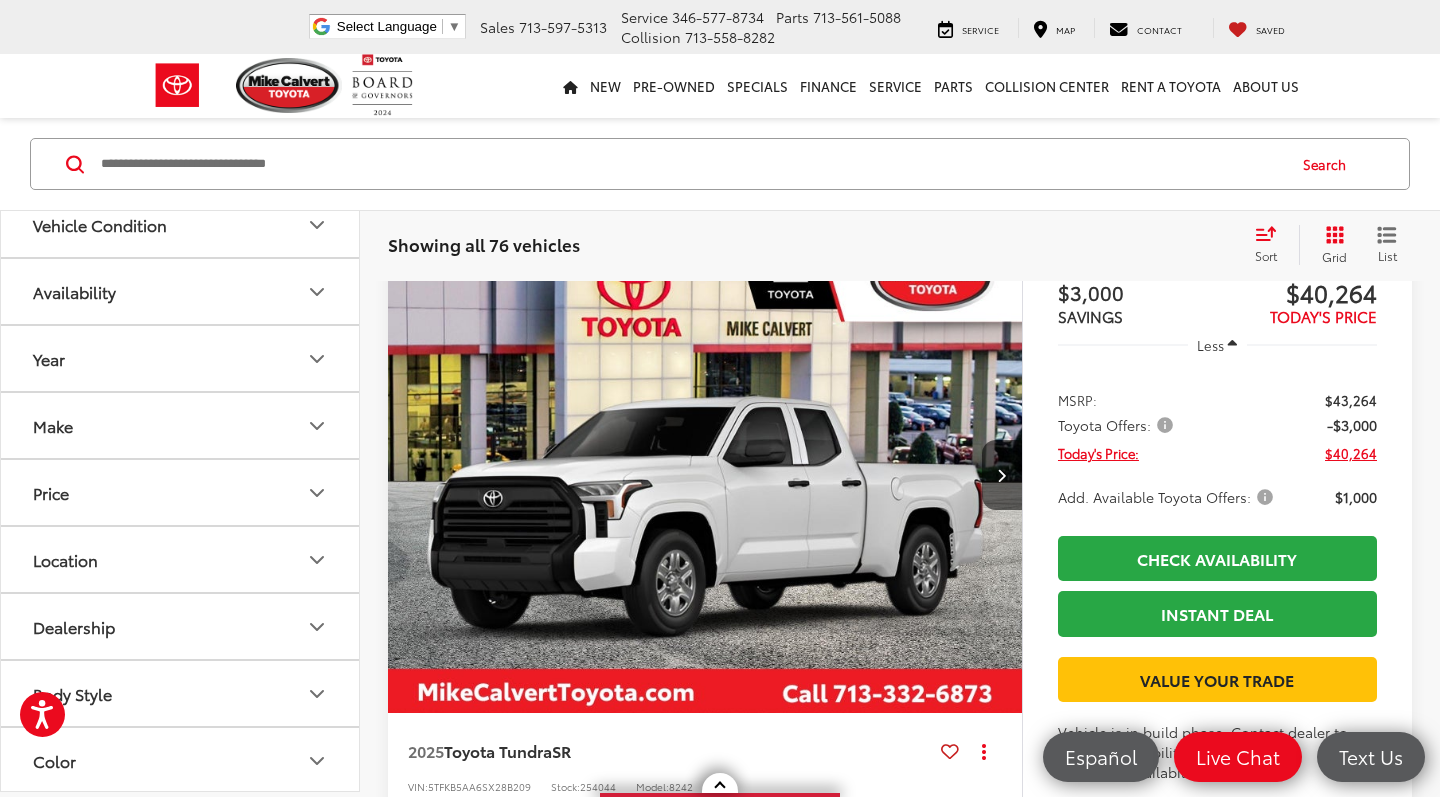 click on "Availability" at bounding box center (181, 291) 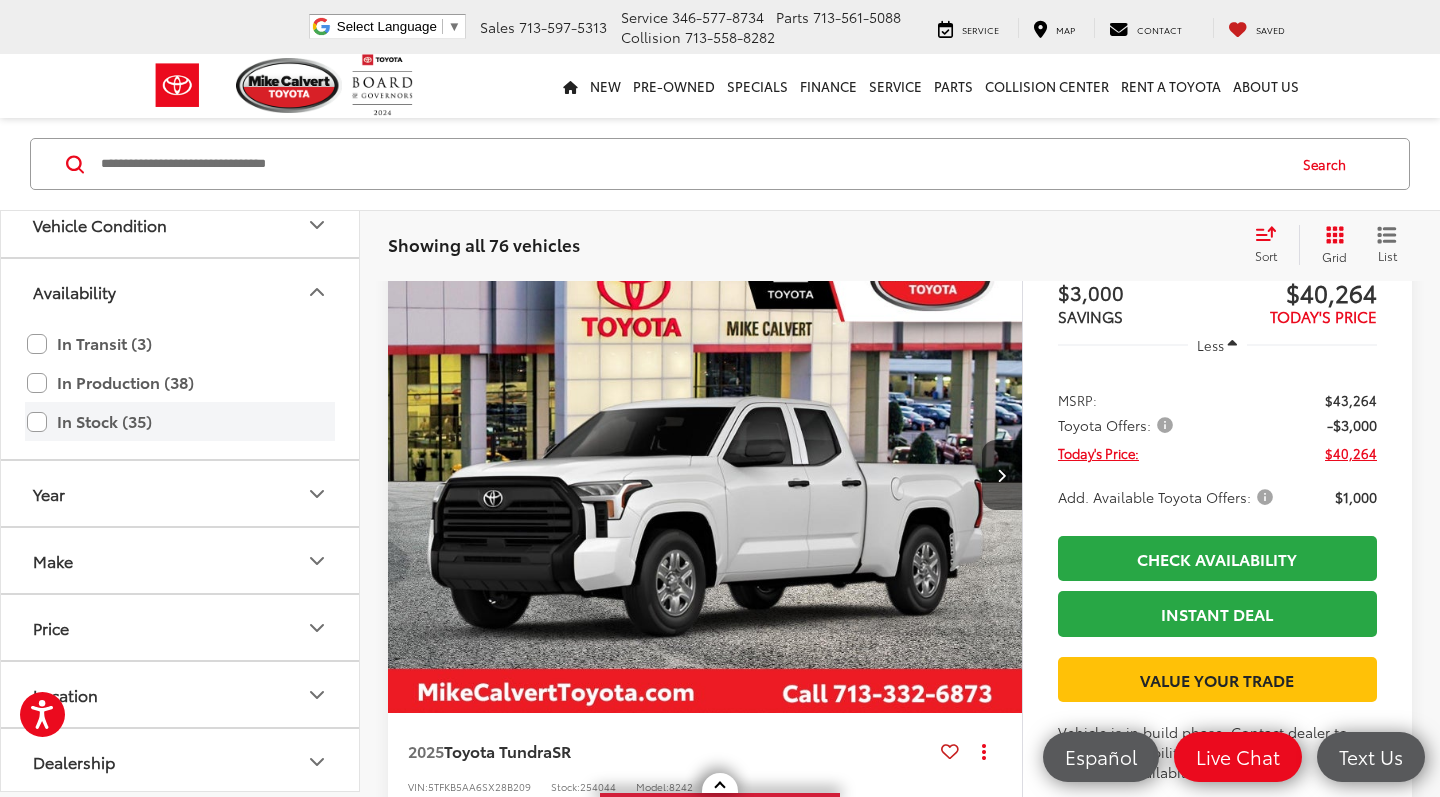 click on "In Stock (35)" at bounding box center (180, 421) 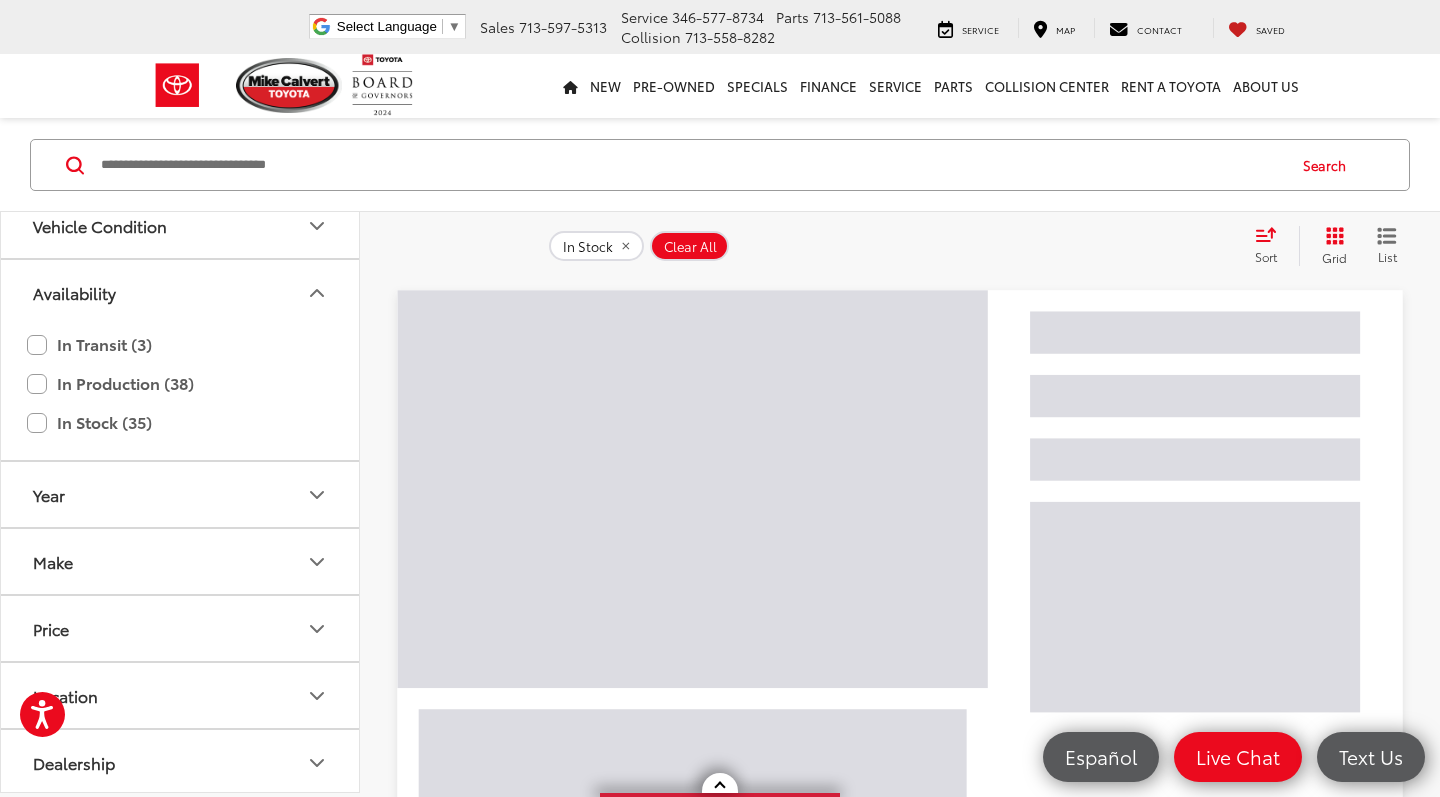 scroll, scrollTop: 625, scrollLeft: 0, axis: vertical 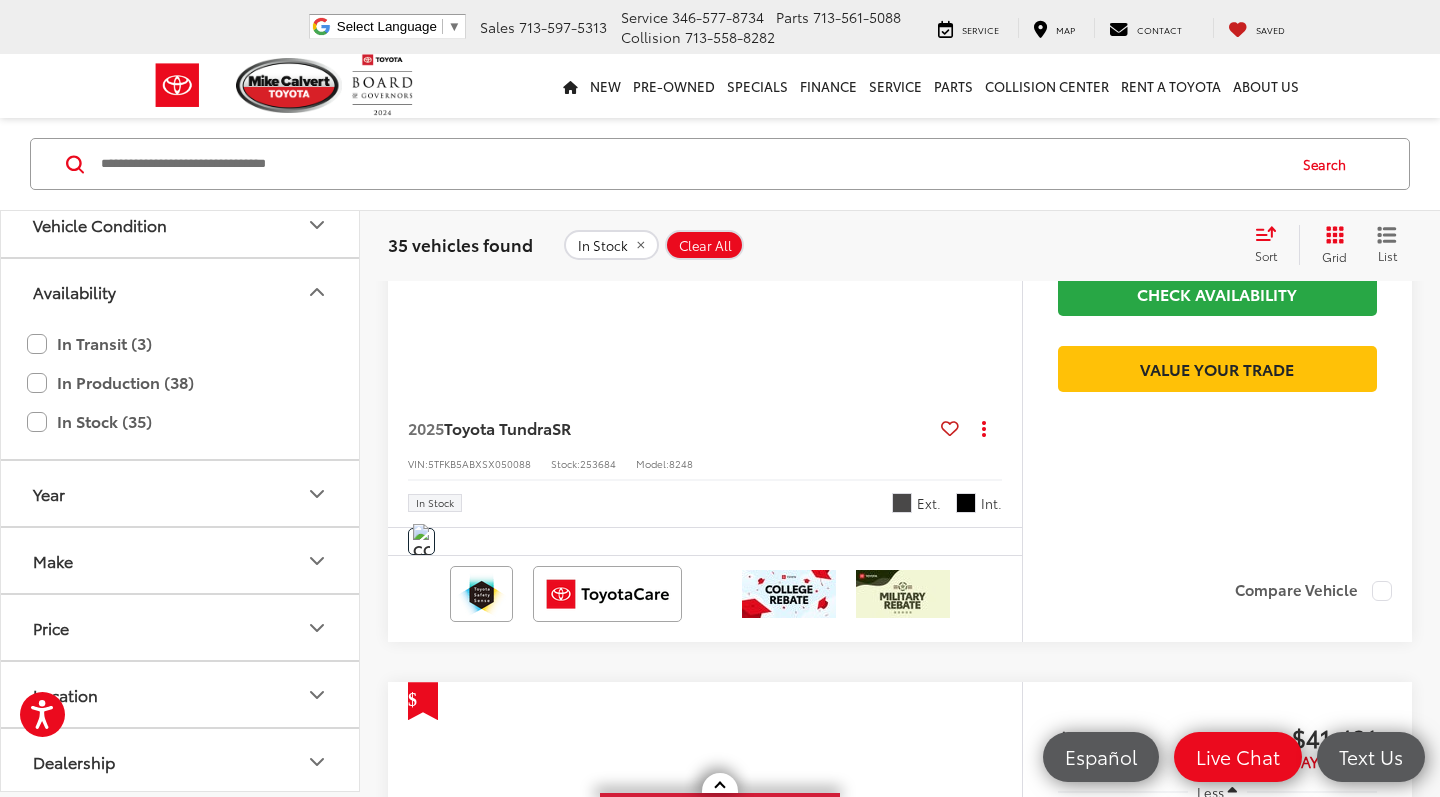 click 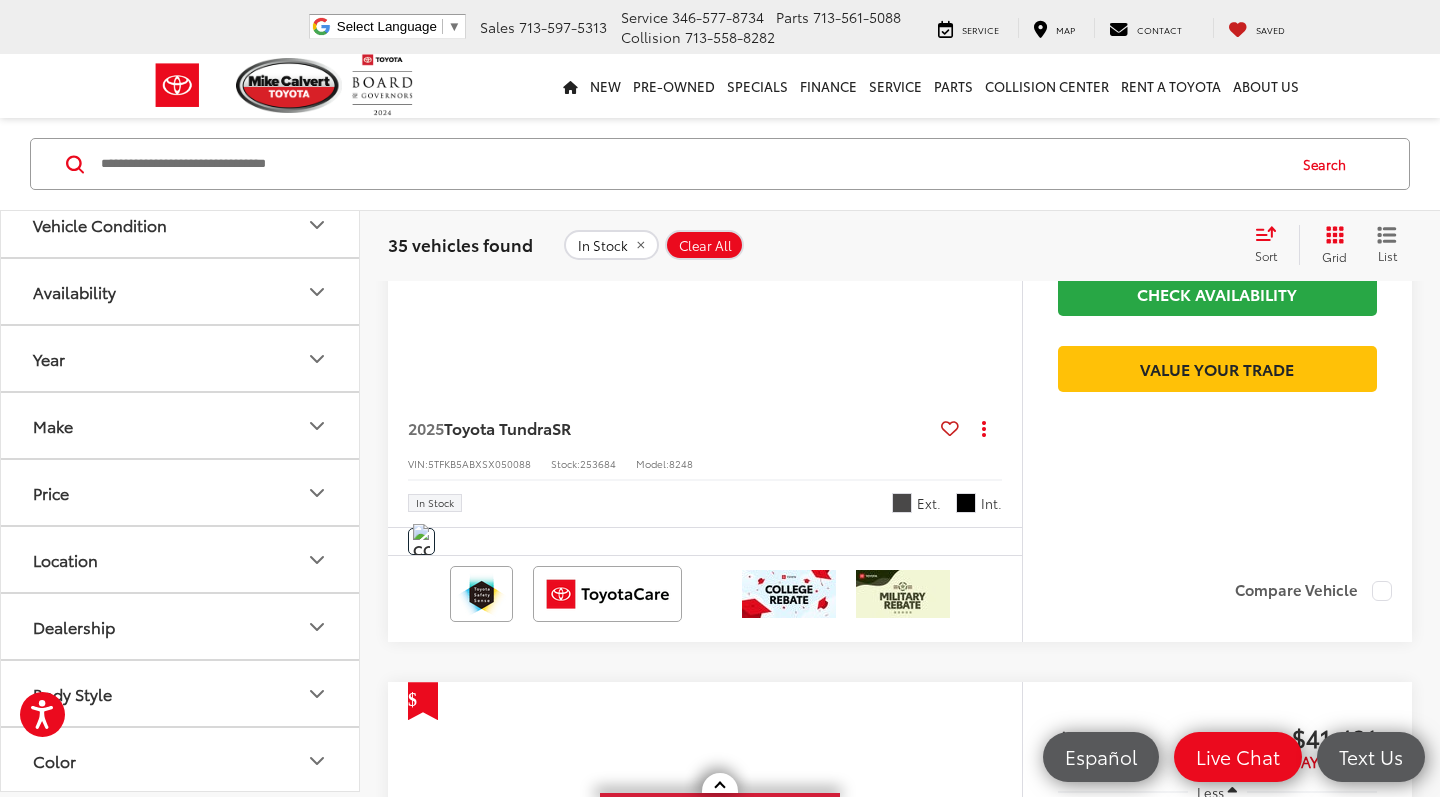 scroll, scrollTop: 470, scrollLeft: 0, axis: vertical 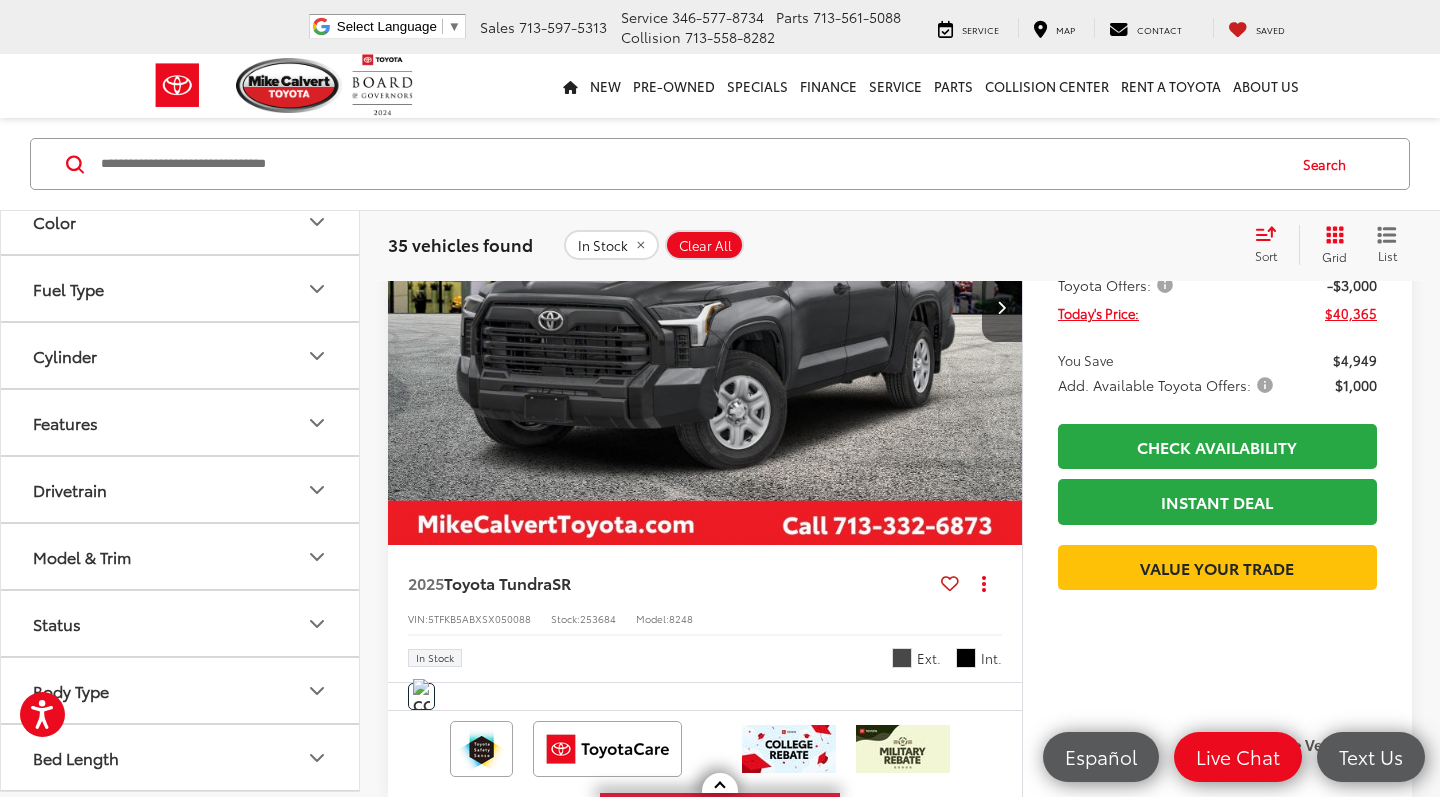 click 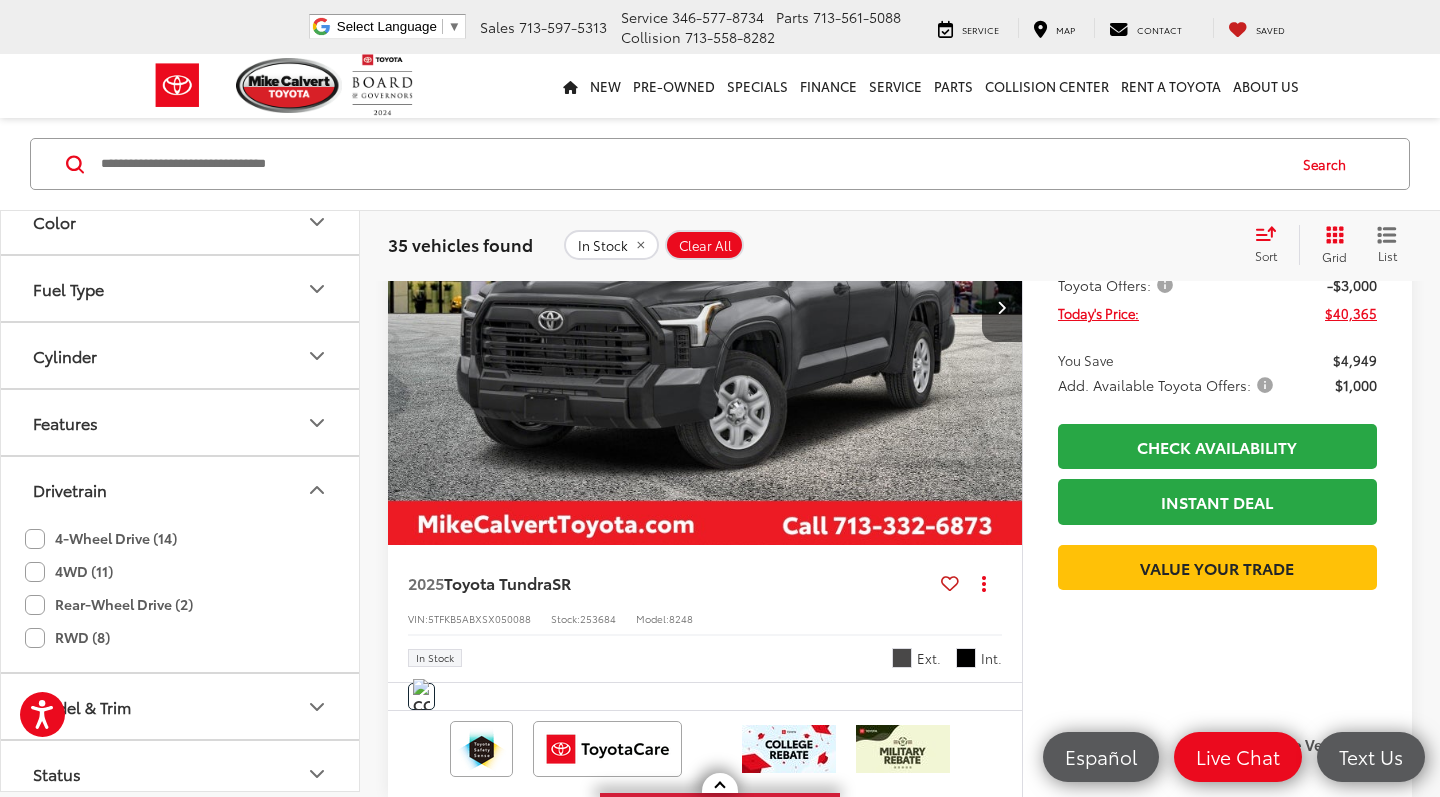 click on "4-Wheel Drive (14)" 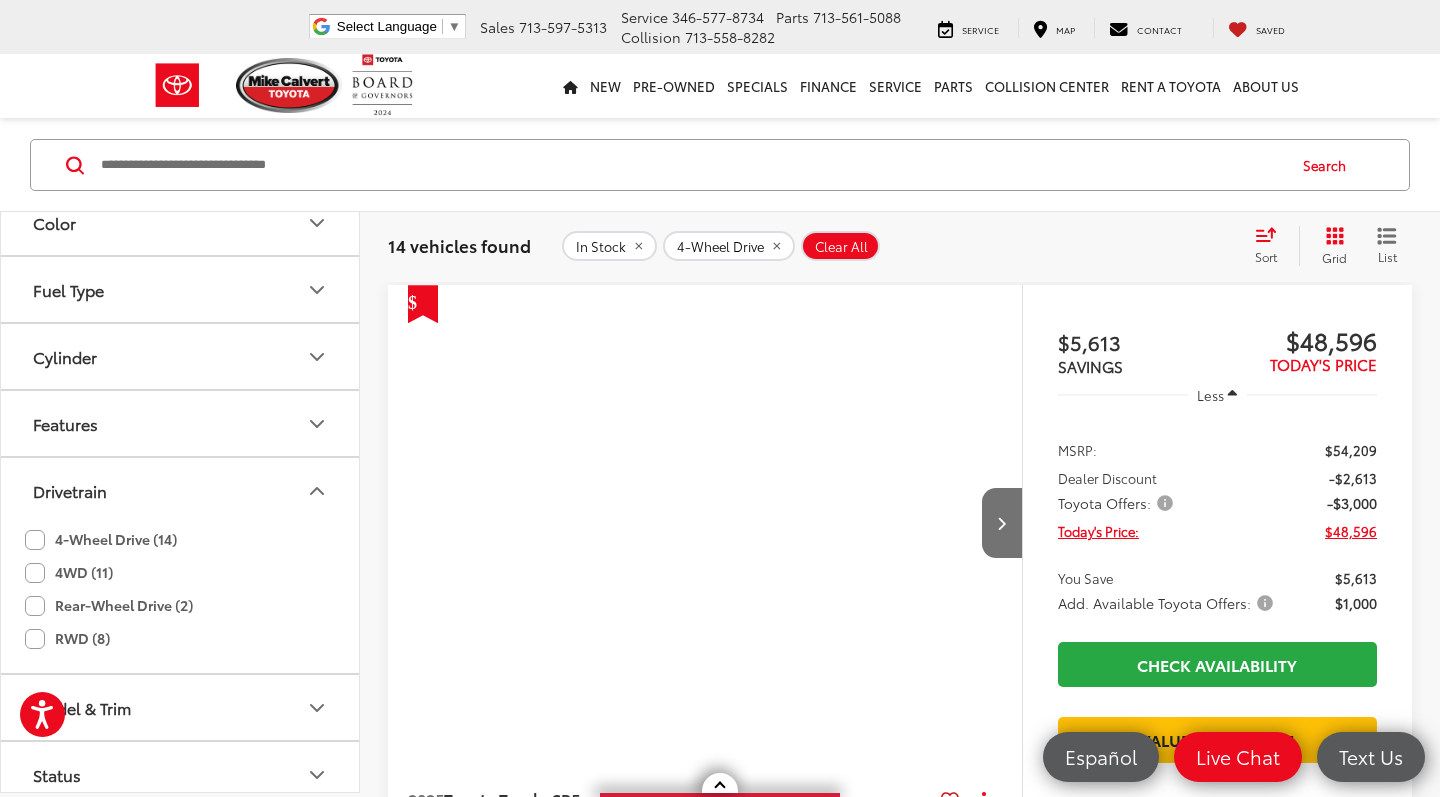 click on "4WD (11)" 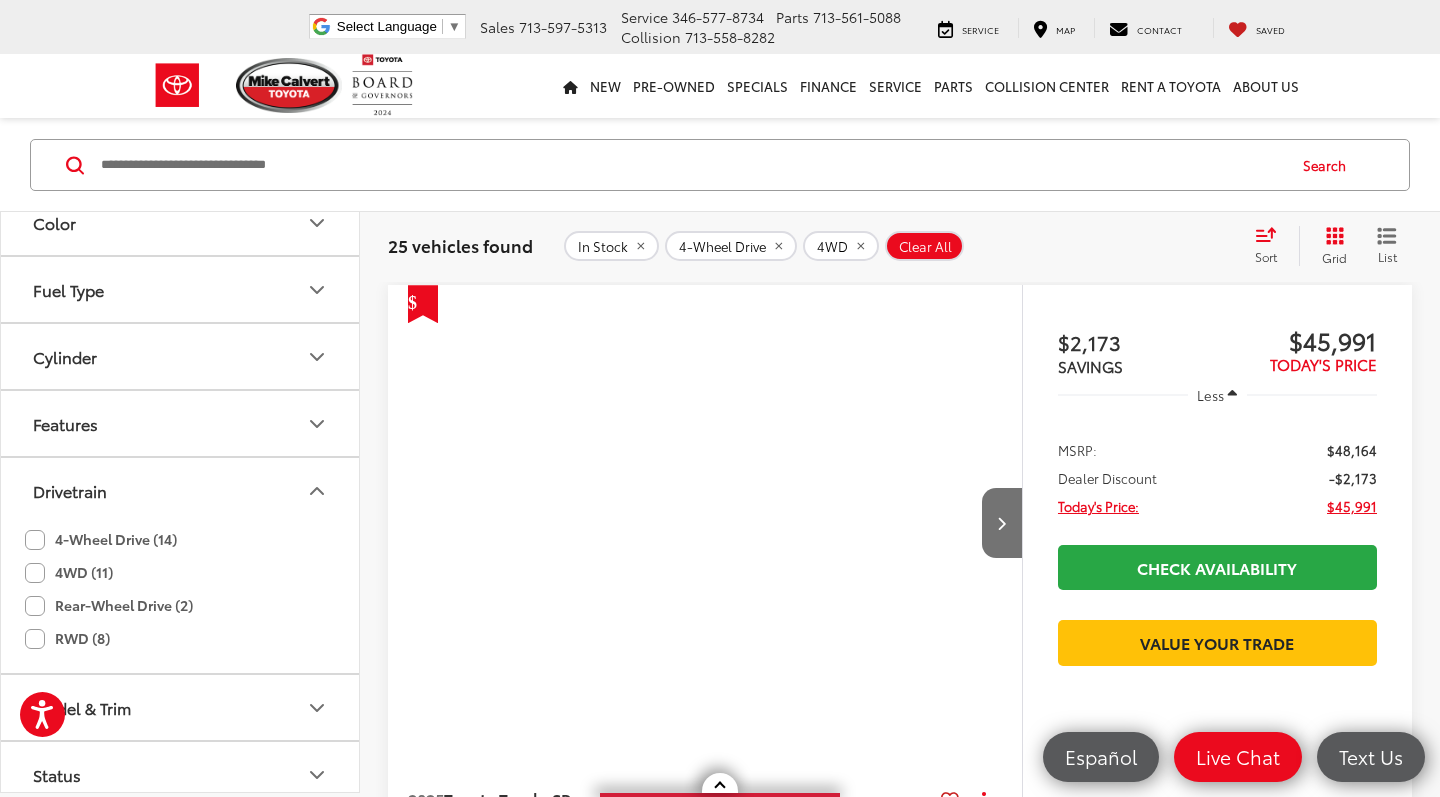 click 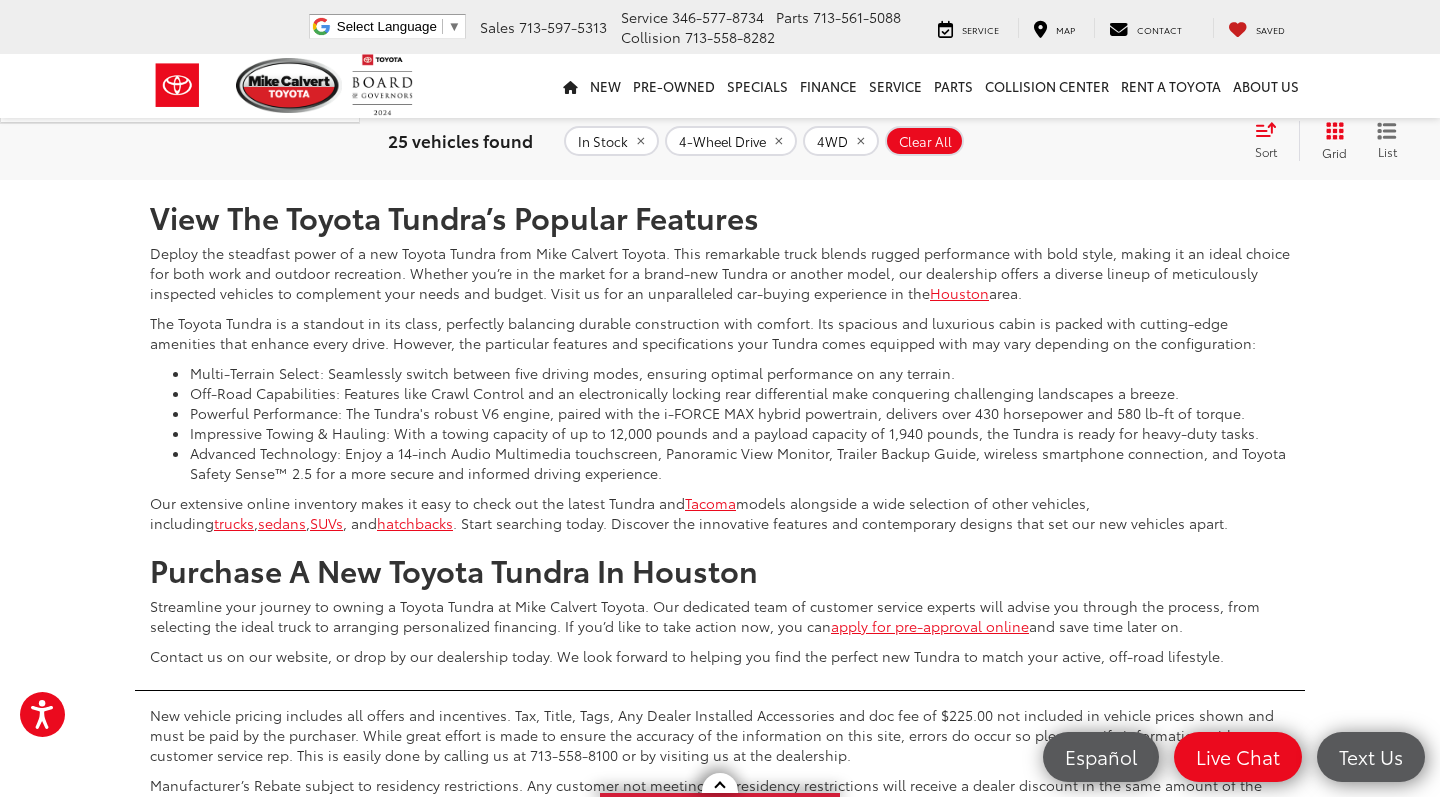 scroll, scrollTop: 9530, scrollLeft: 0, axis: vertical 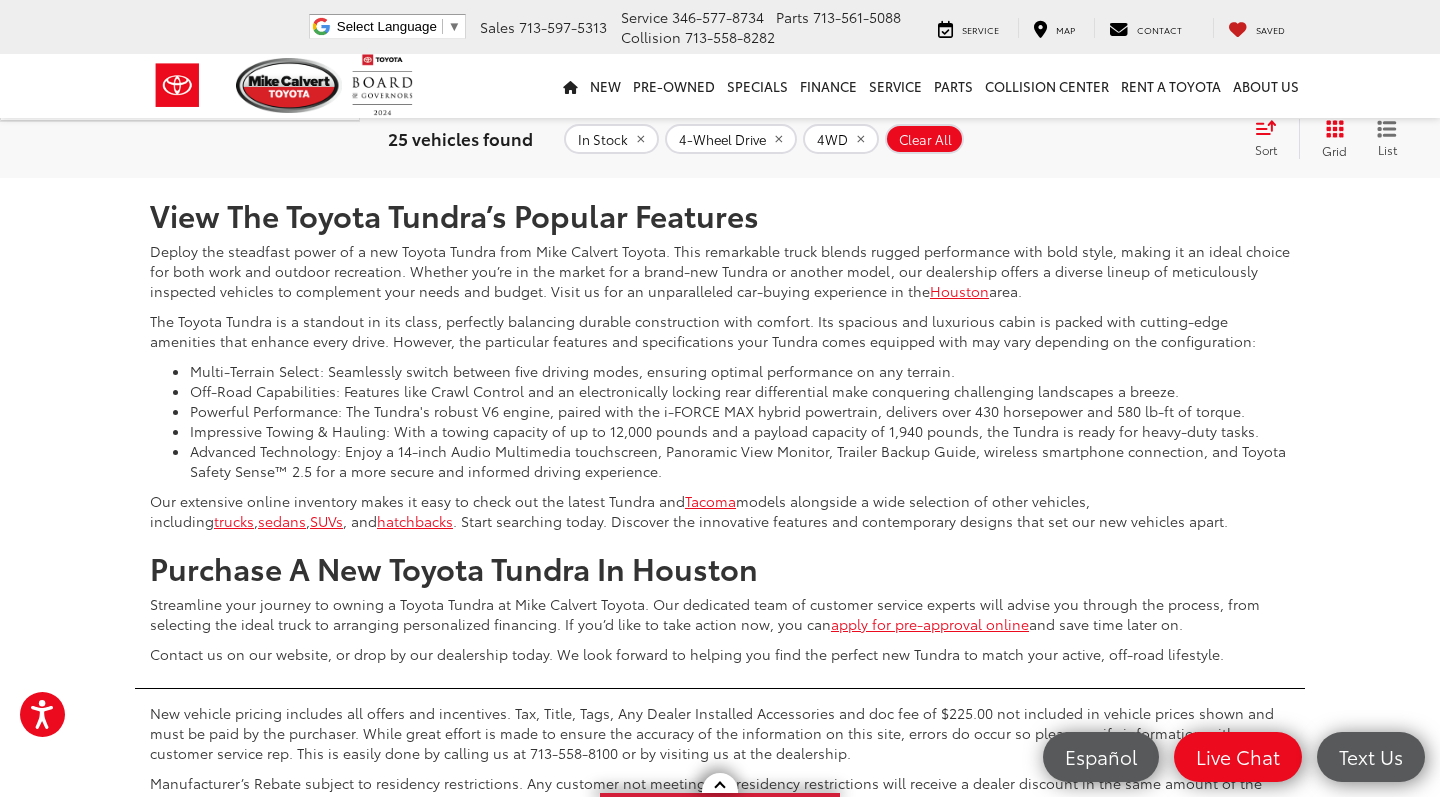 click on "Next" at bounding box center [1192, 119] 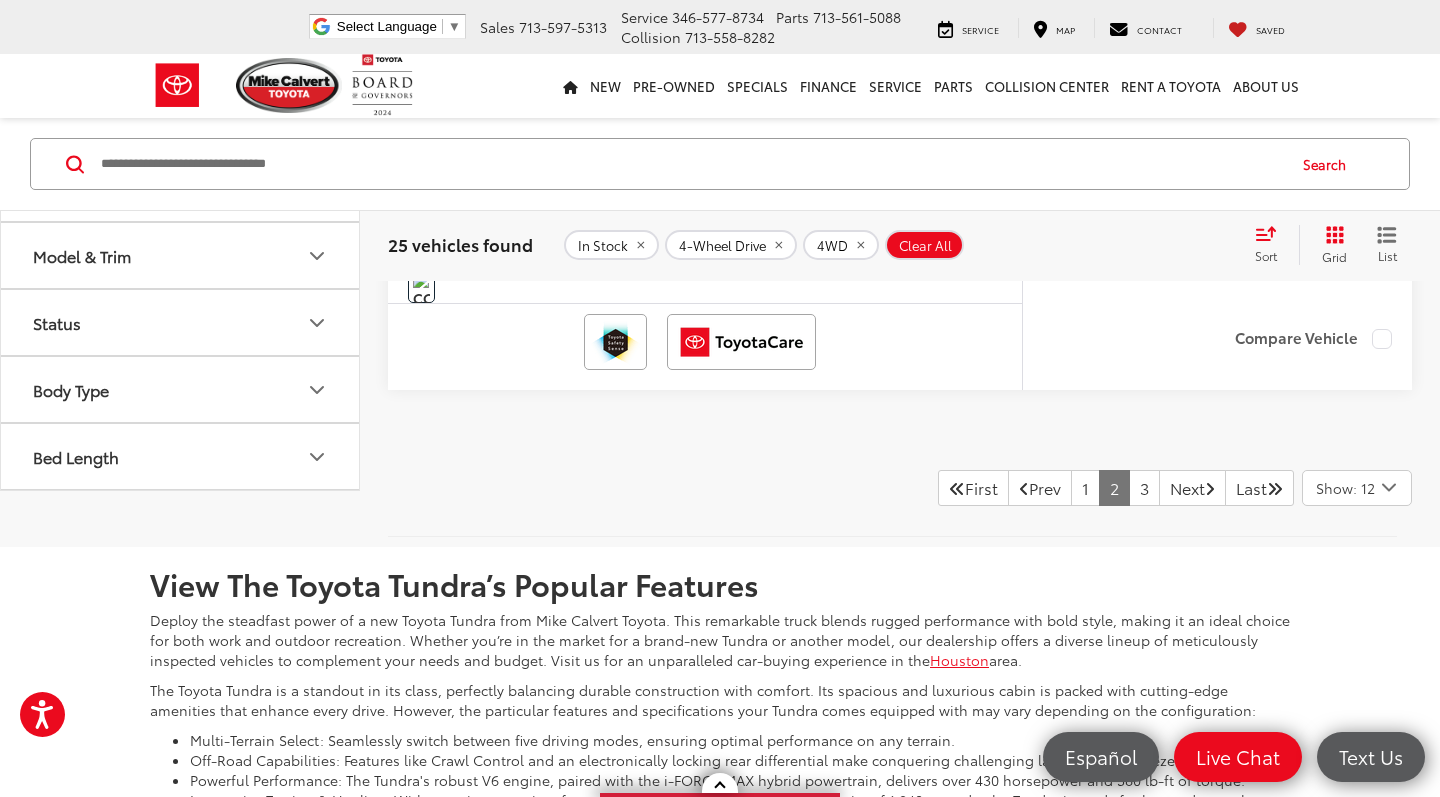 scroll, scrollTop: 9257, scrollLeft: 0, axis: vertical 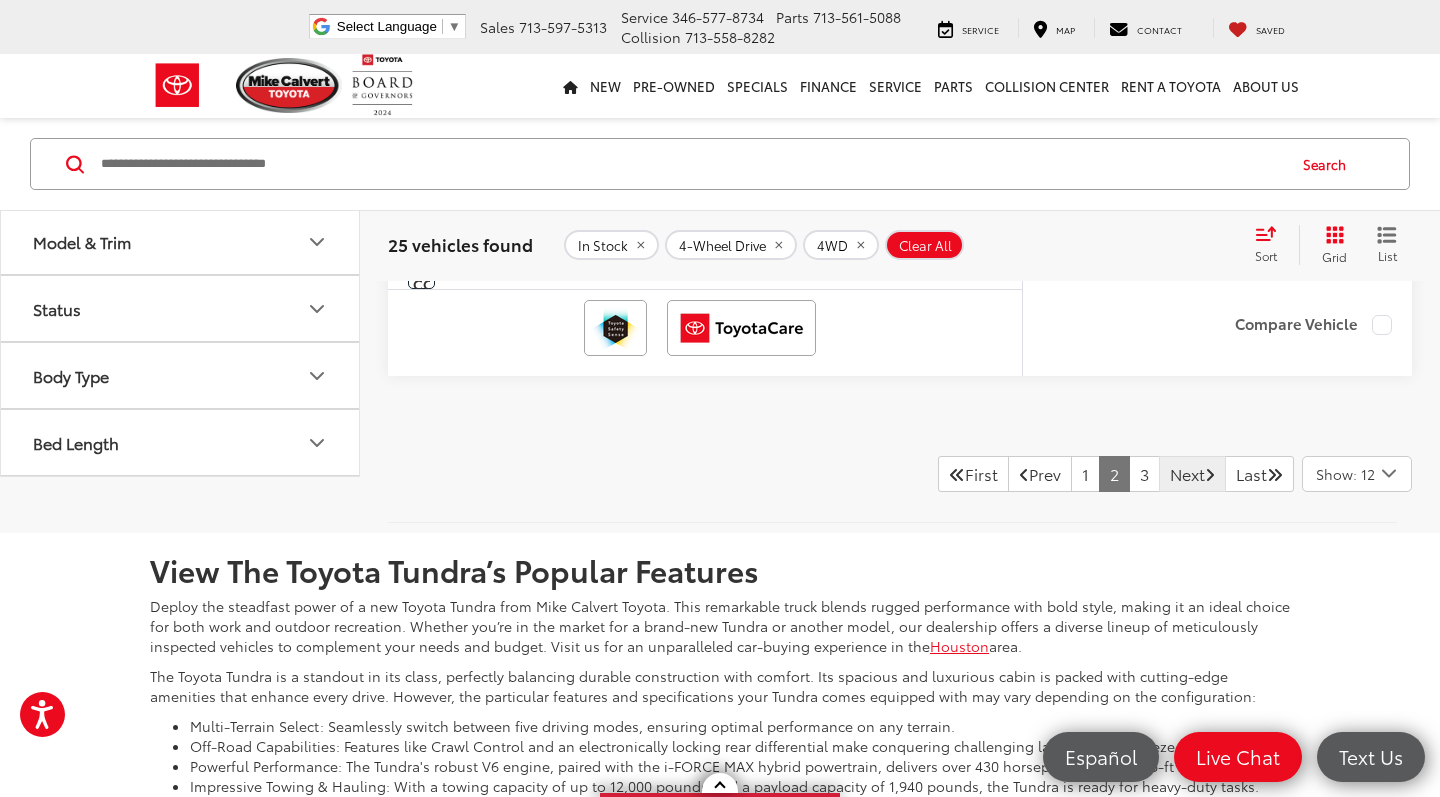 click on "Next" at bounding box center [1192, 474] 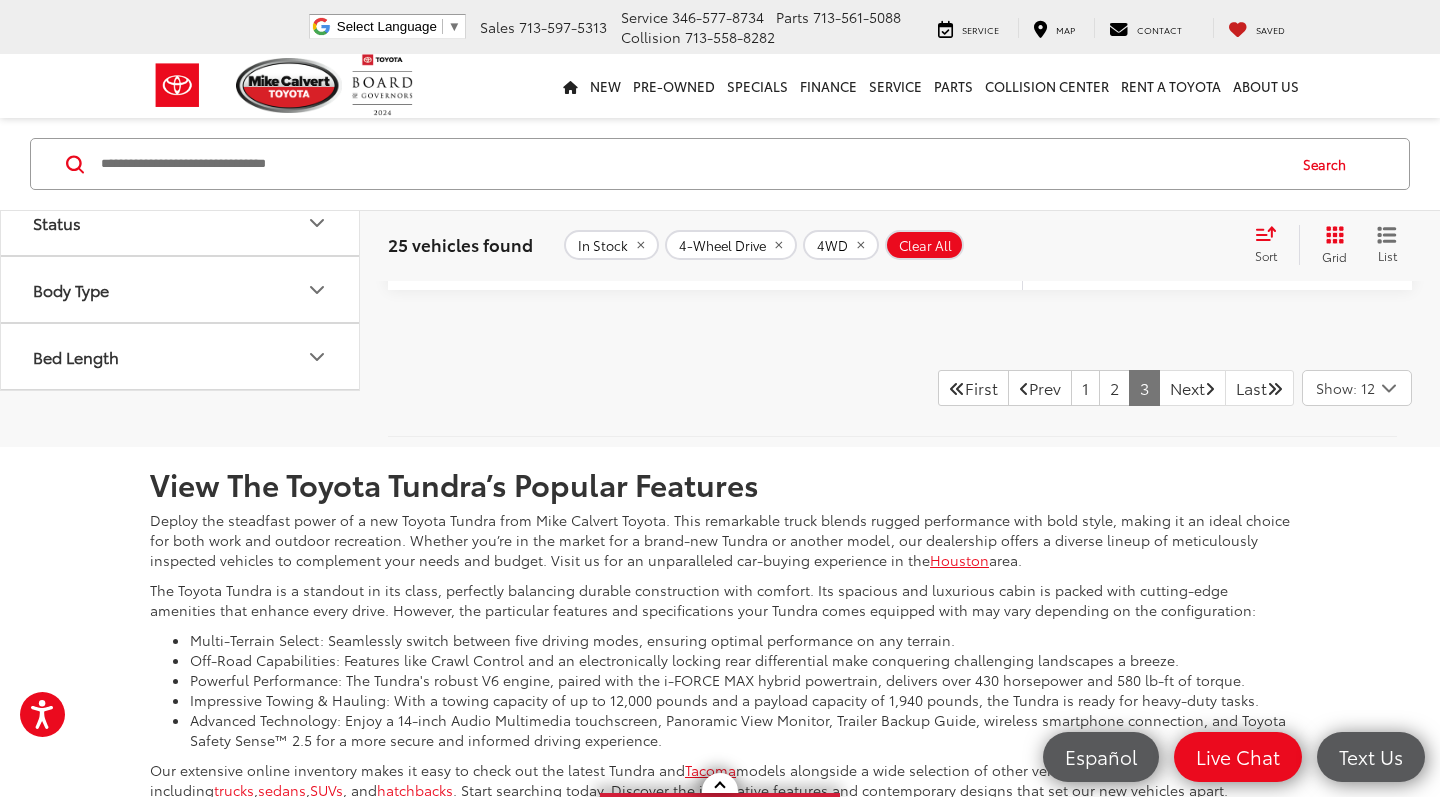scroll, scrollTop: 991, scrollLeft: 0, axis: vertical 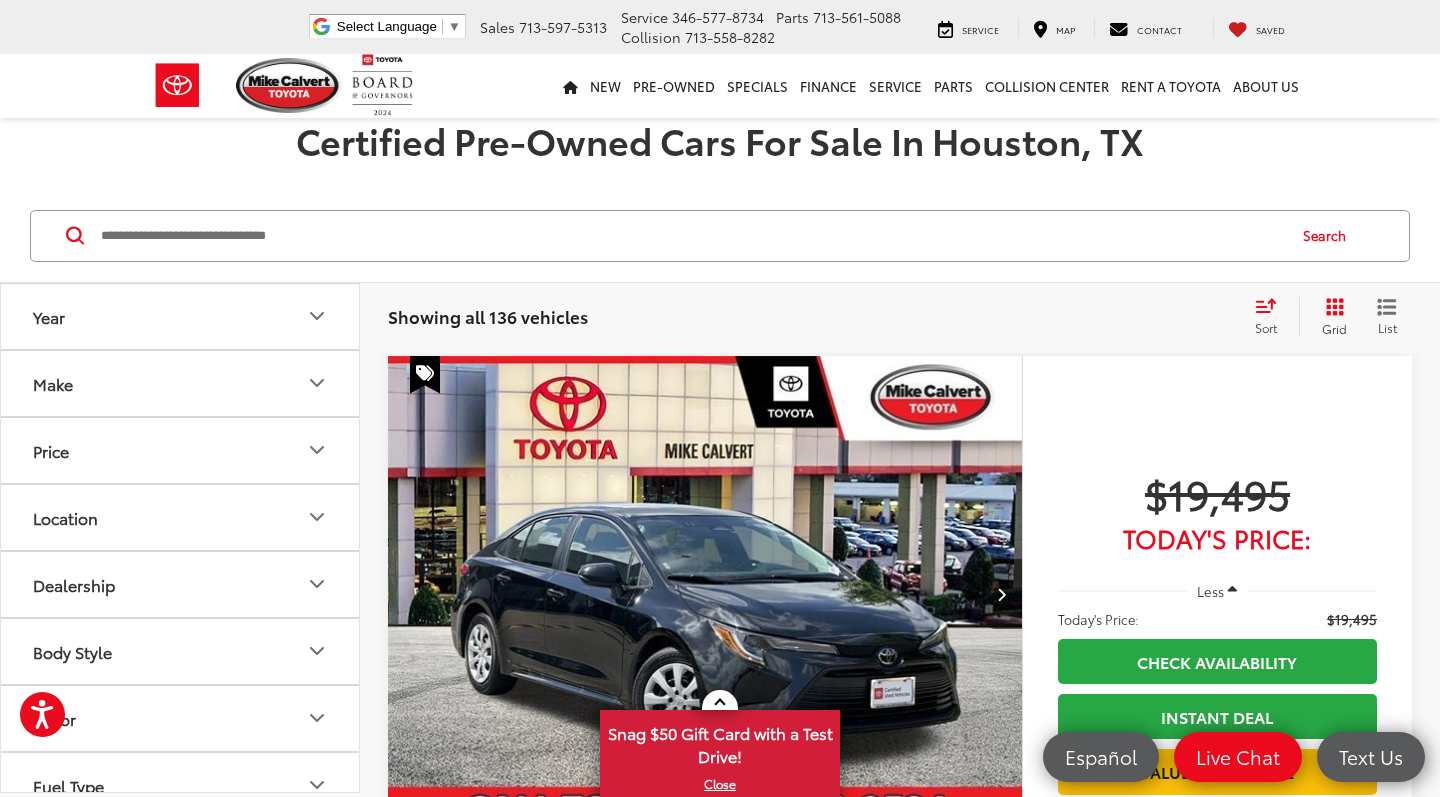 click 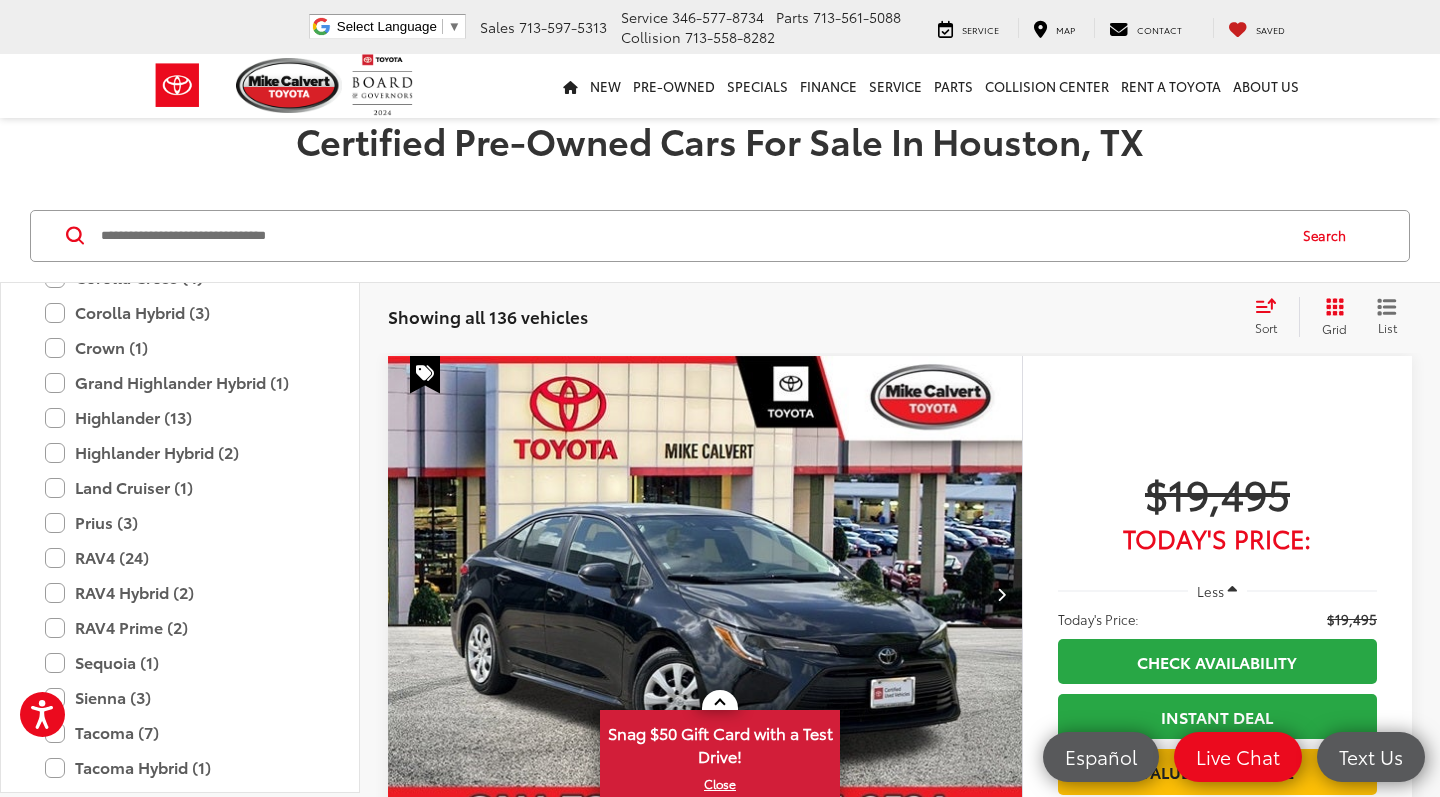 scroll, scrollTop: 1266, scrollLeft: 0, axis: vertical 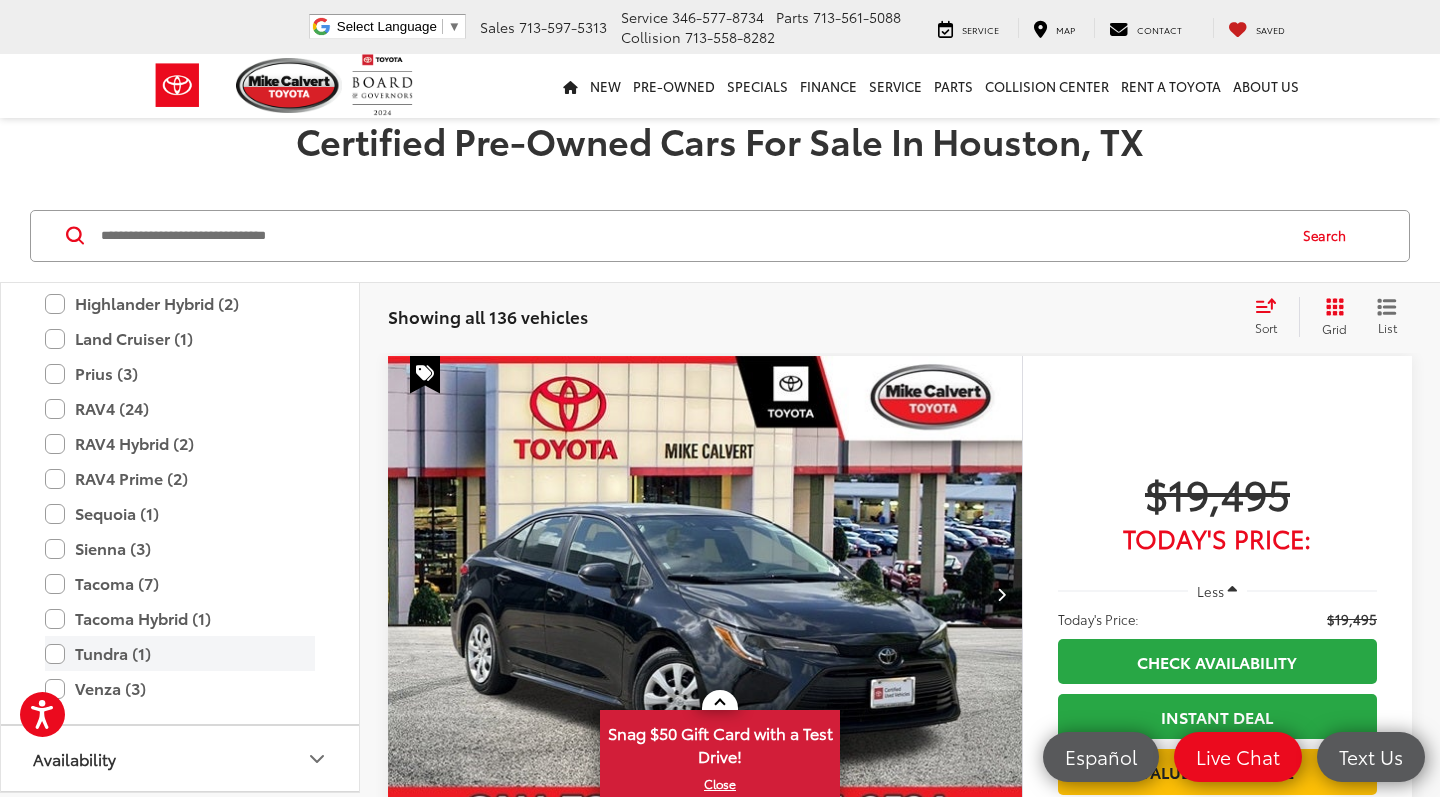 click on "Tundra (1)" at bounding box center [180, 653] 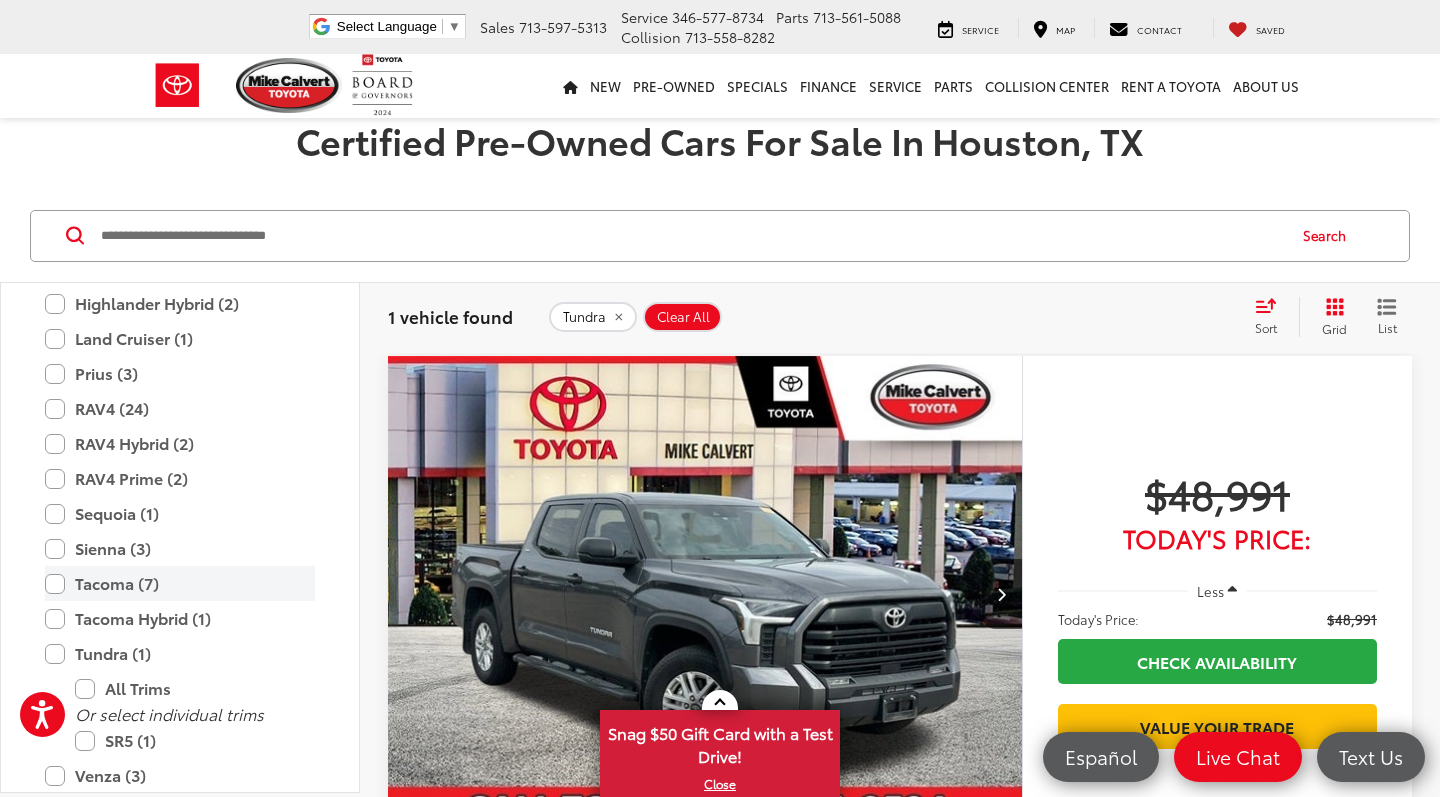 click on "Tacoma (7)" at bounding box center (180, 583) 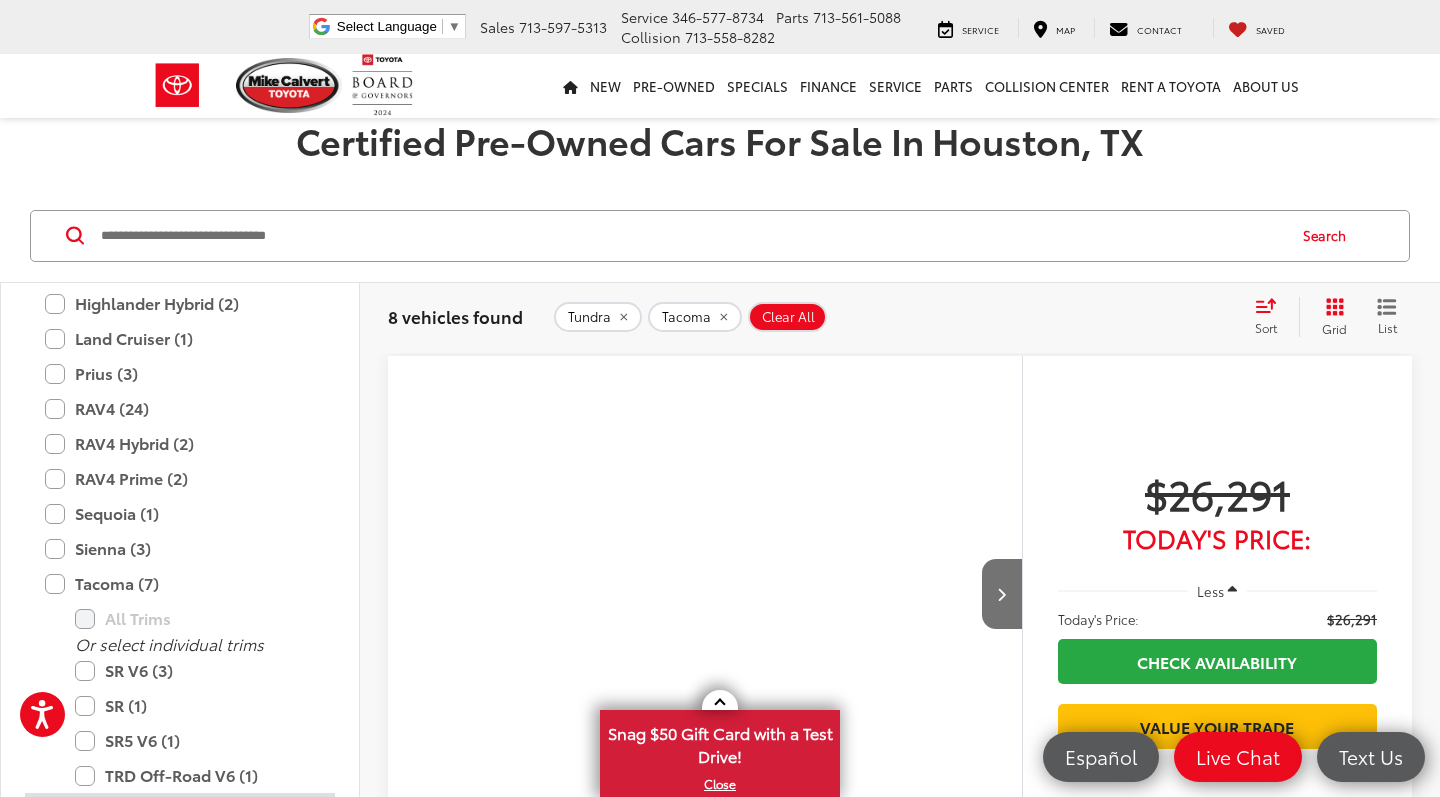 scroll, scrollTop: 112, scrollLeft: 1, axis: both 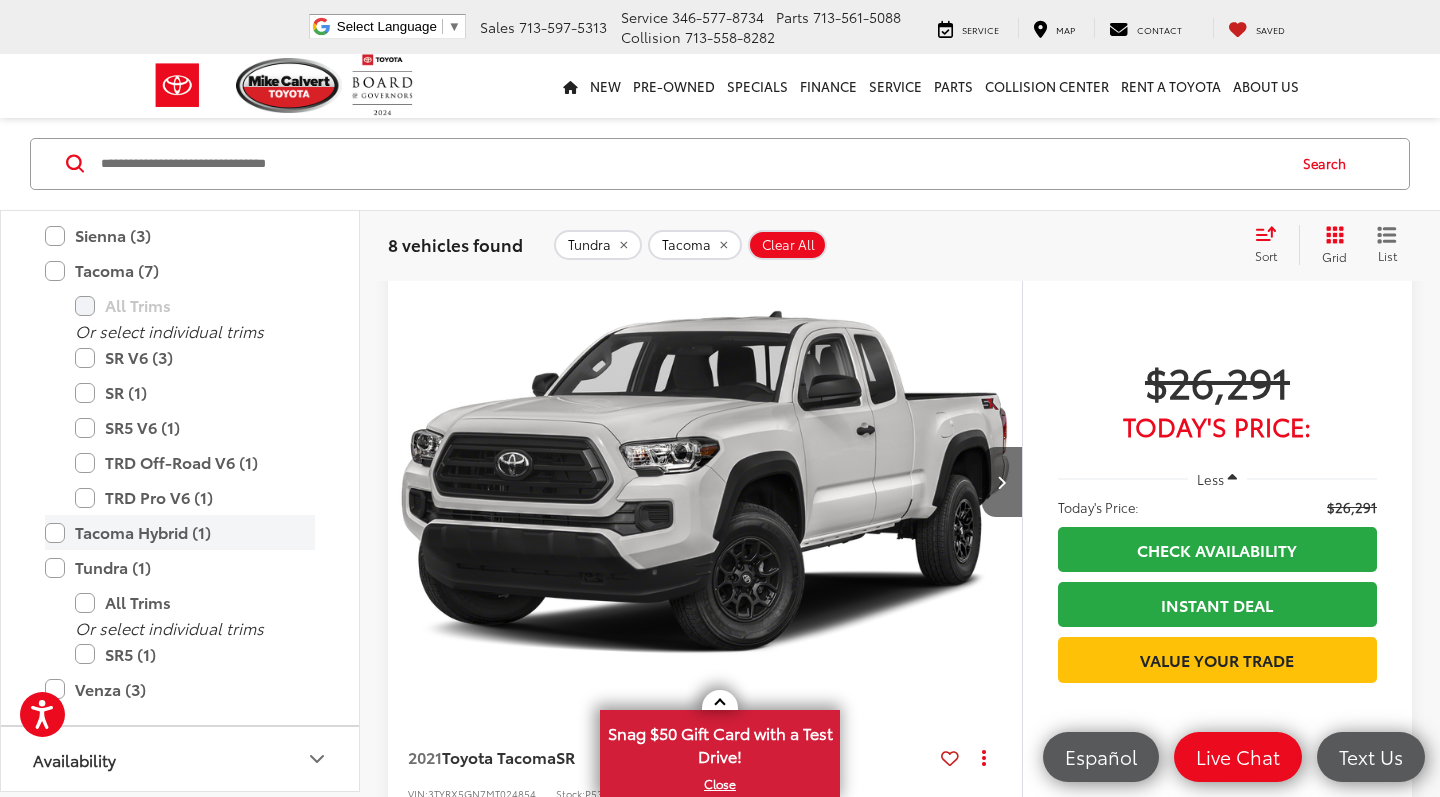 click on "Tacoma Hybrid (1)" at bounding box center [180, 533] 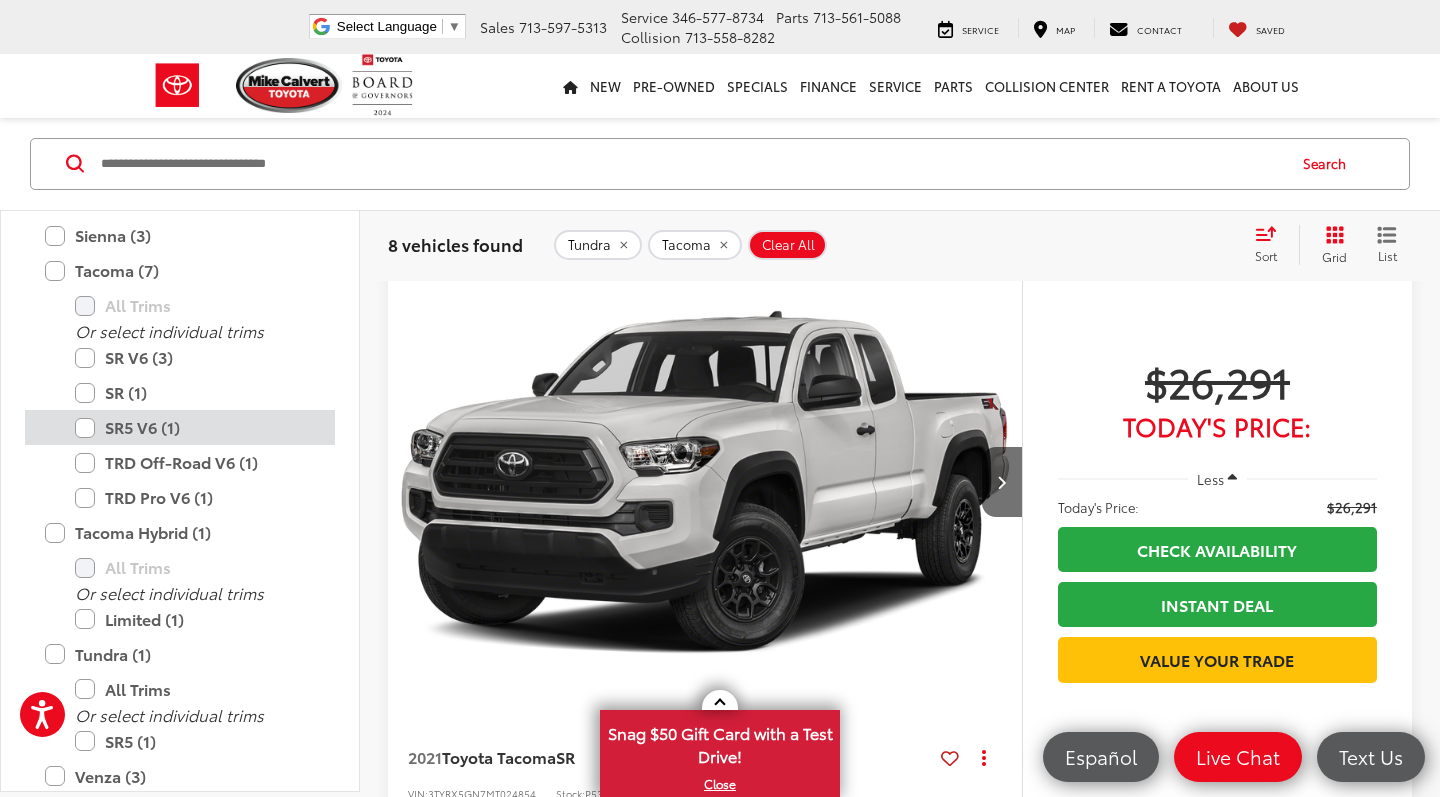 scroll, scrollTop: 71, scrollLeft: 0, axis: vertical 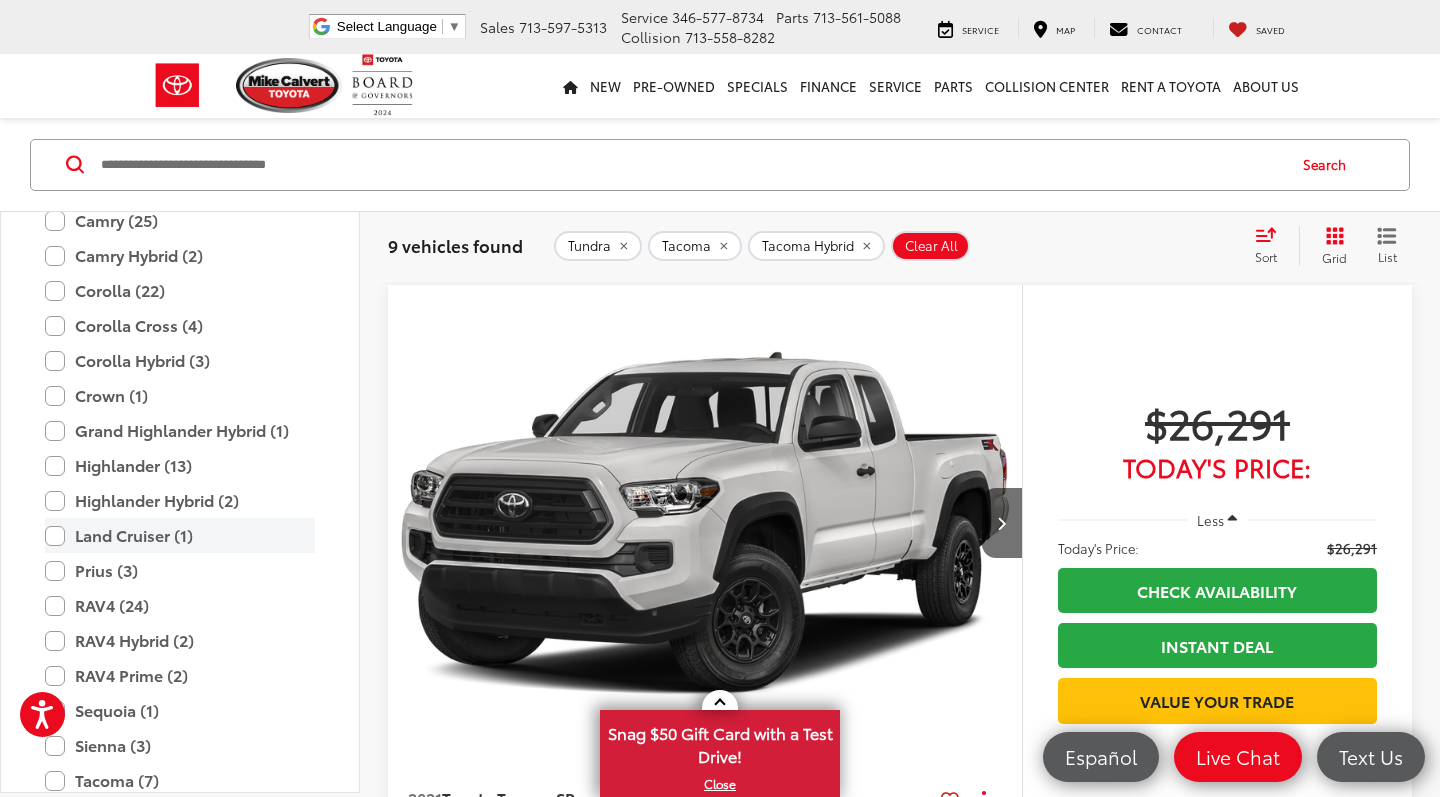 click on "Land Cruiser (1)" at bounding box center (180, 535) 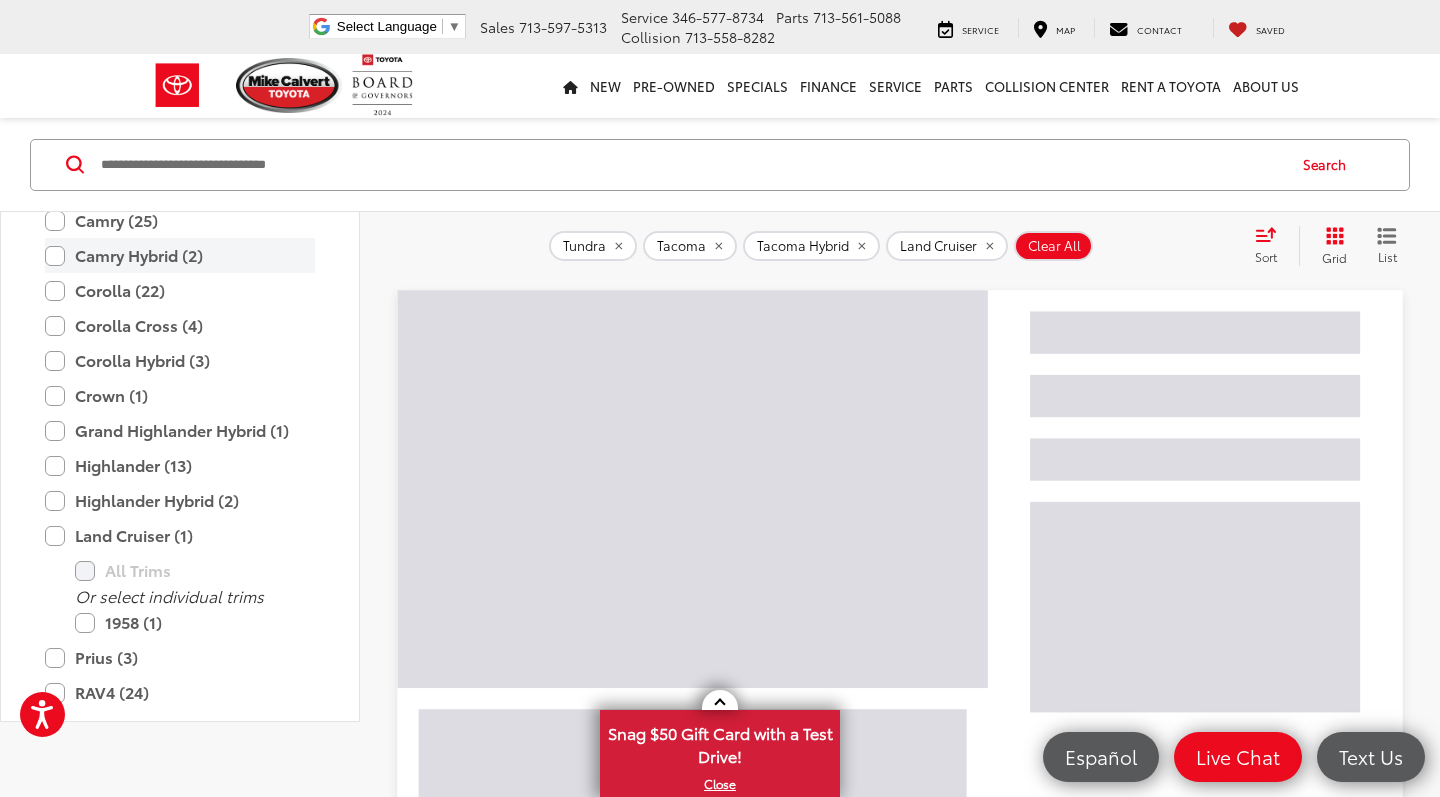 scroll, scrollTop: 0, scrollLeft: 0, axis: both 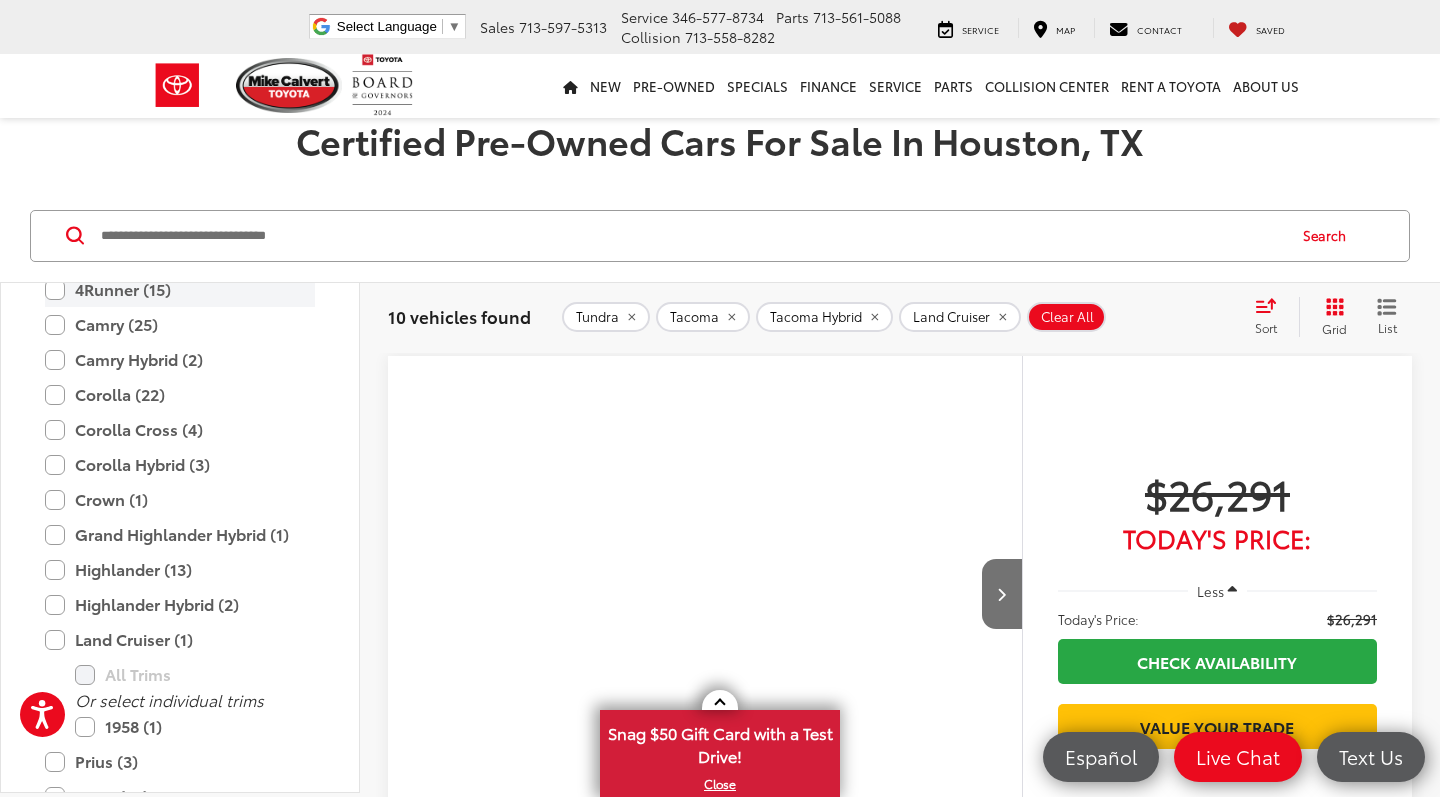 click on "4Runner (15)" at bounding box center (180, 289) 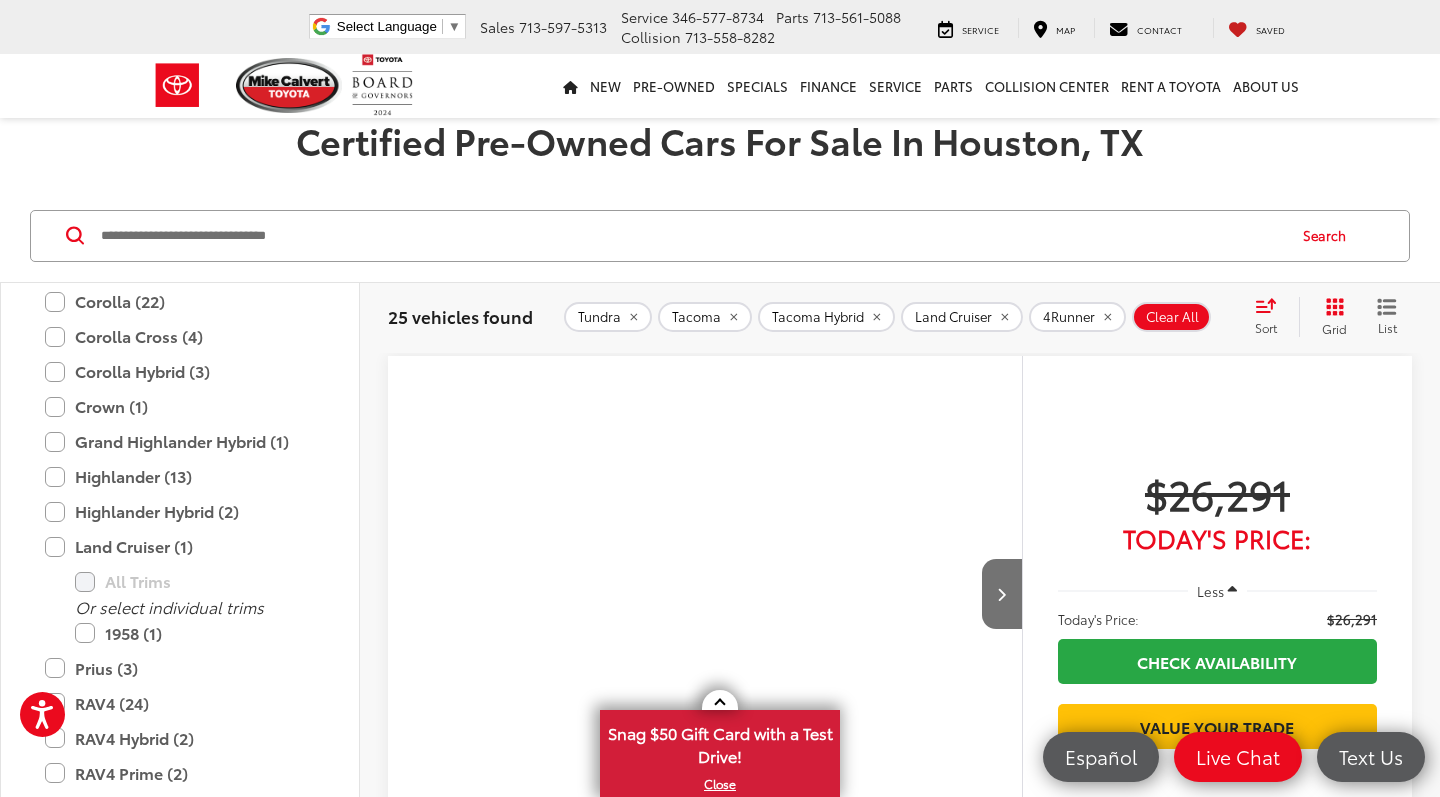 scroll, scrollTop: 1974, scrollLeft: 0, axis: vertical 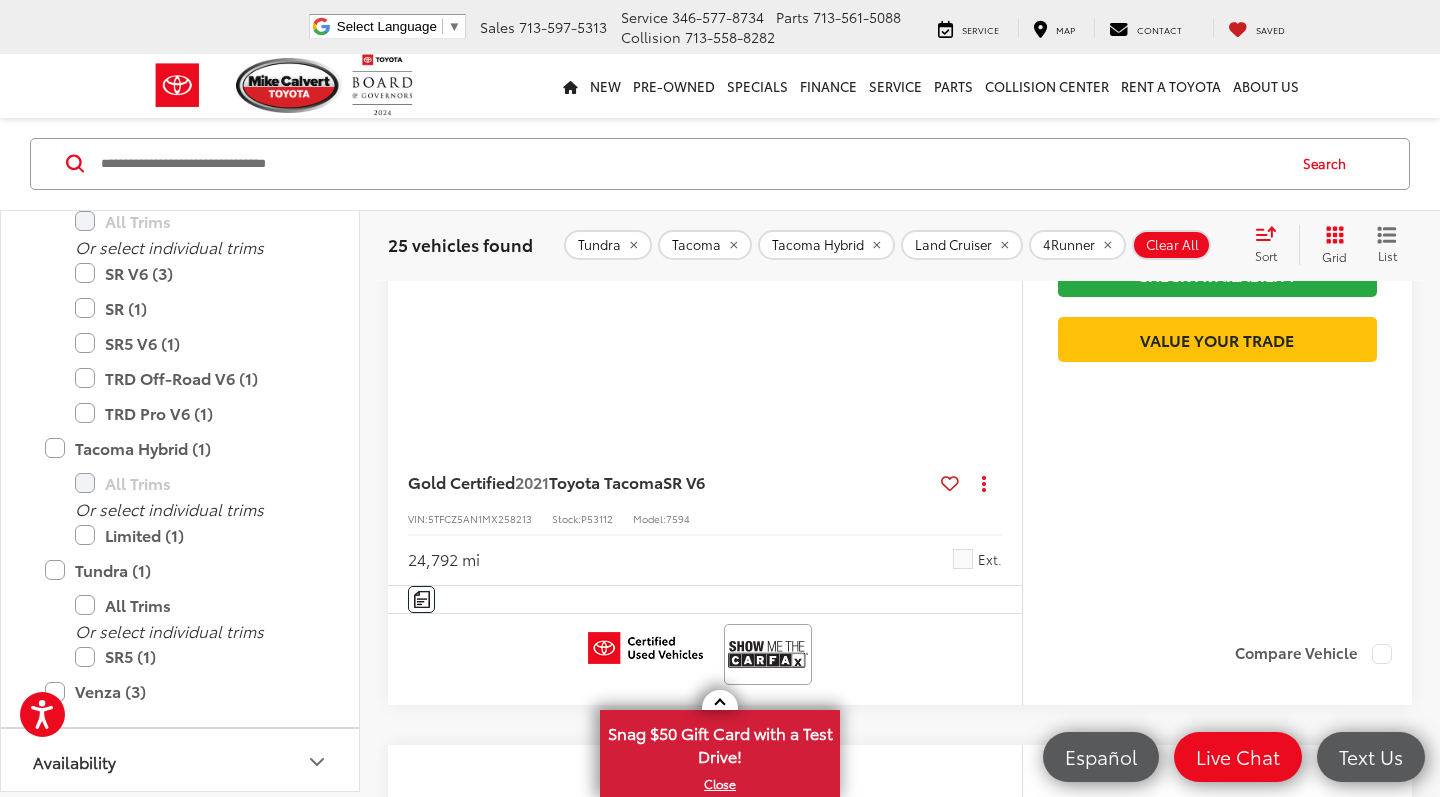 click 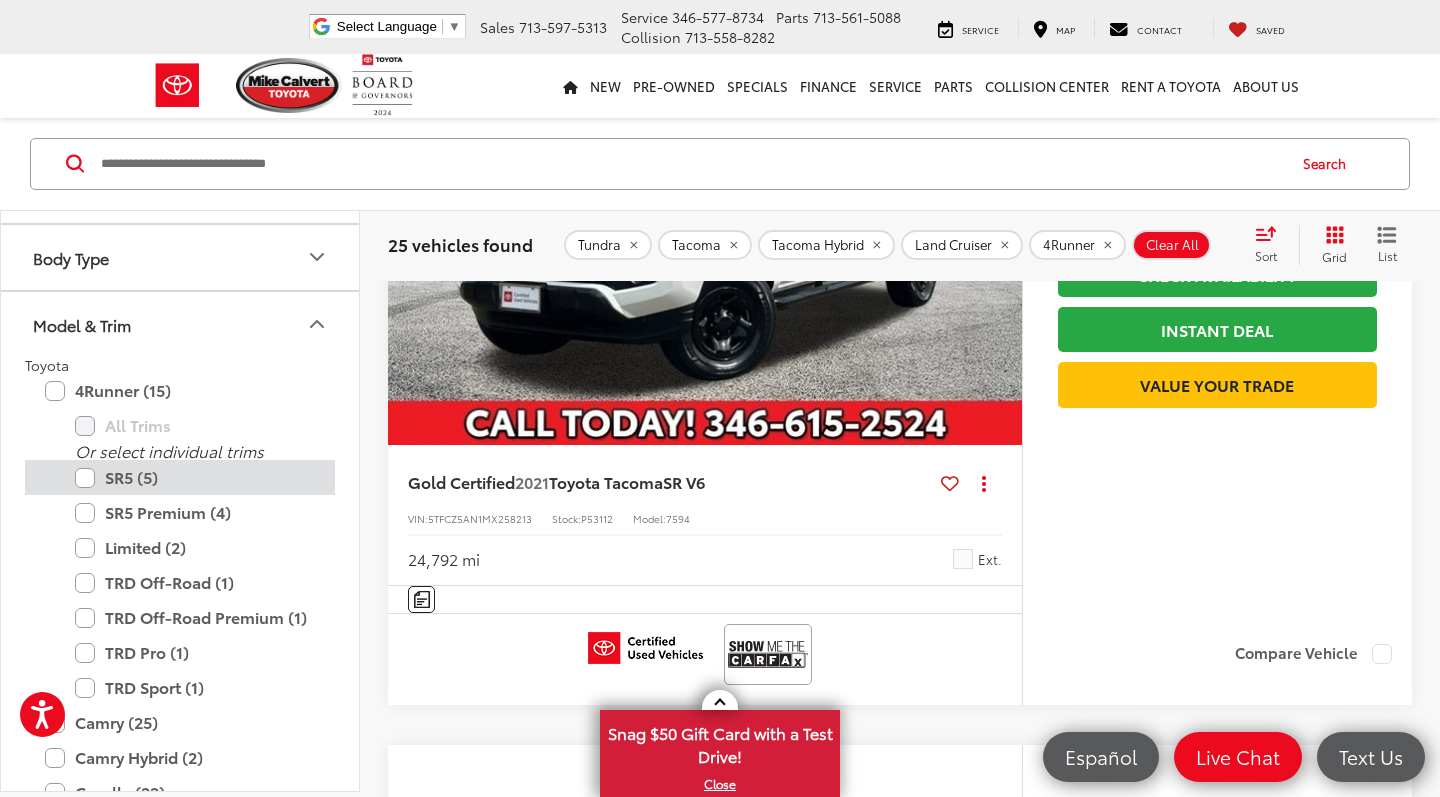scroll, scrollTop: 793, scrollLeft: 0, axis: vertical 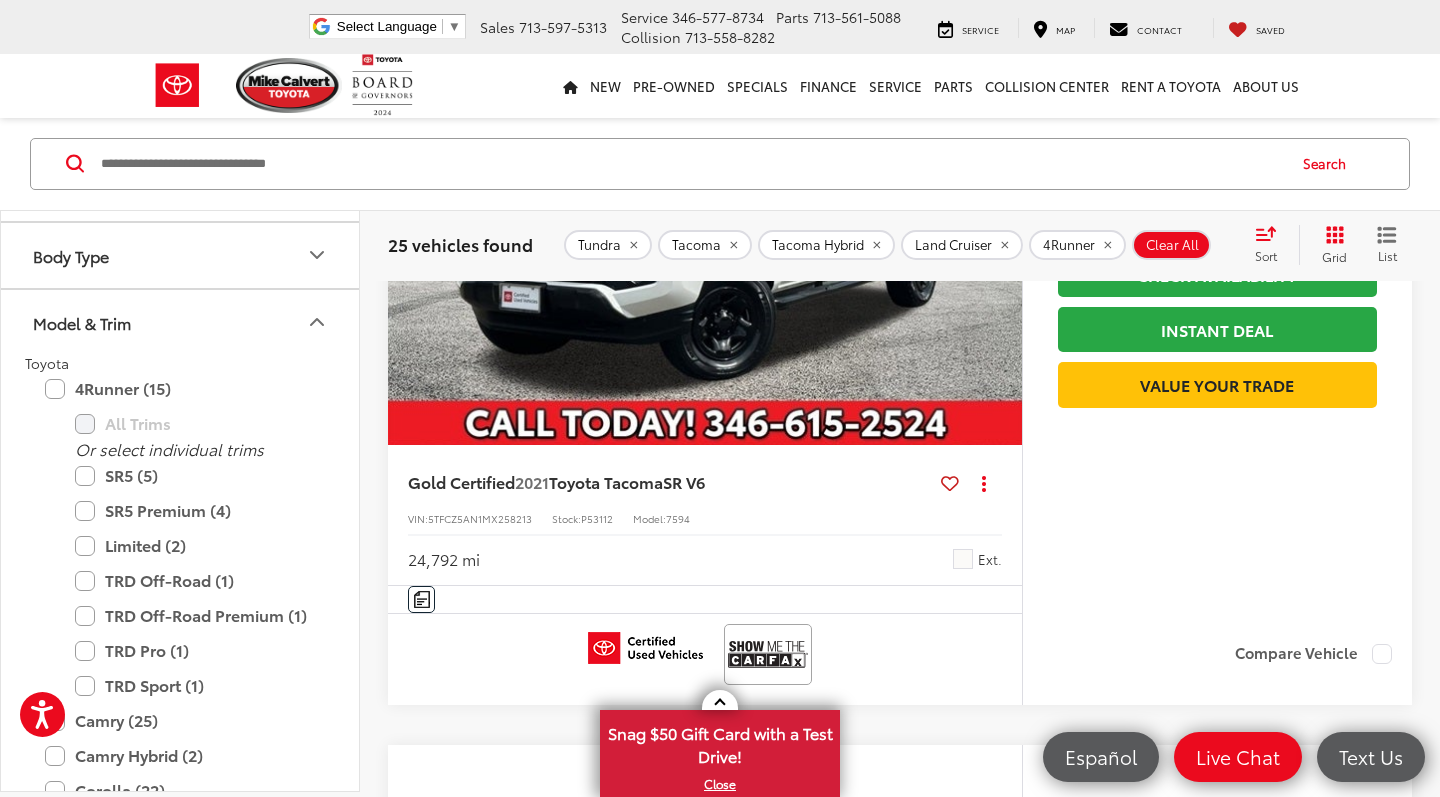 click 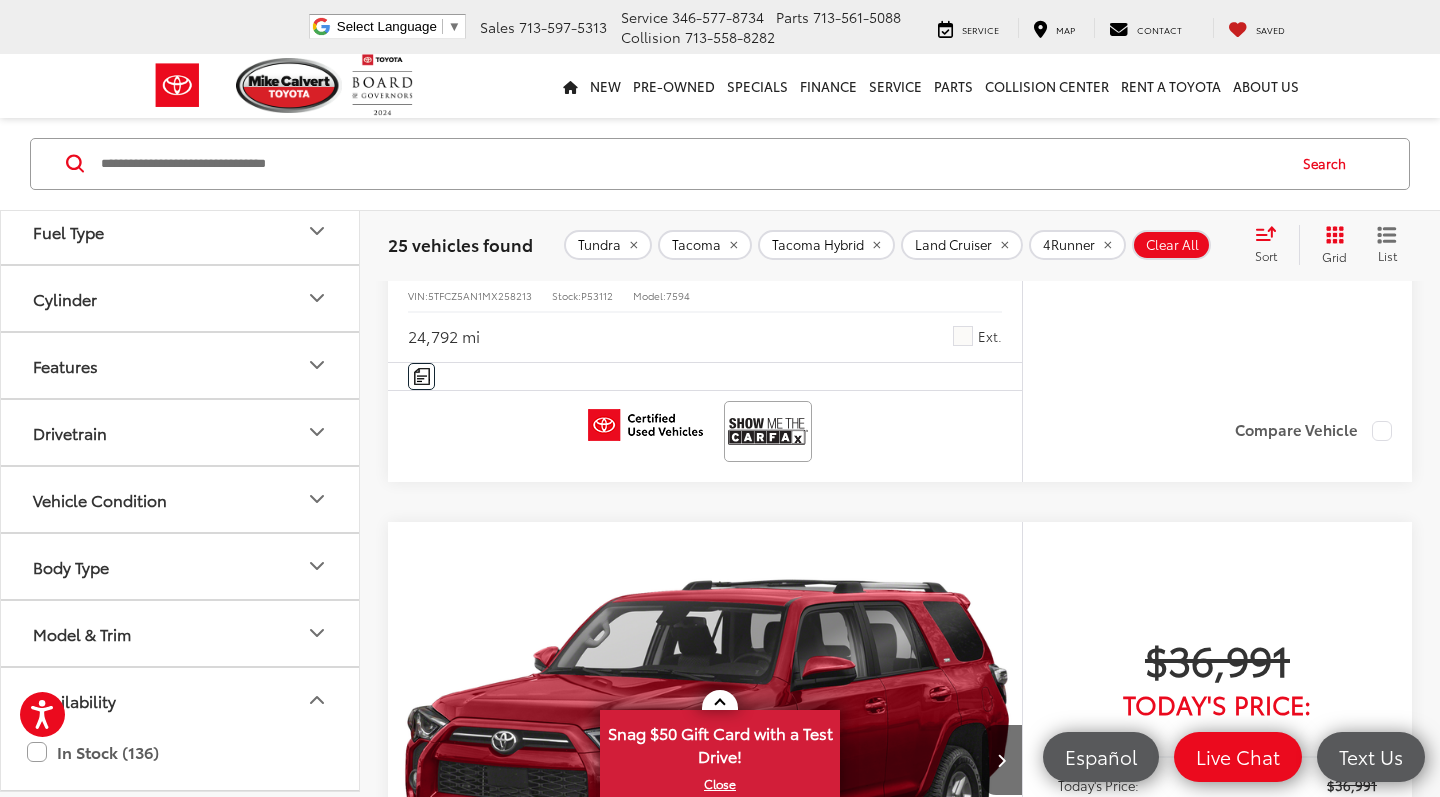 scroll, scrollTop: 2993, scrollLeft: 0, axis: vertical 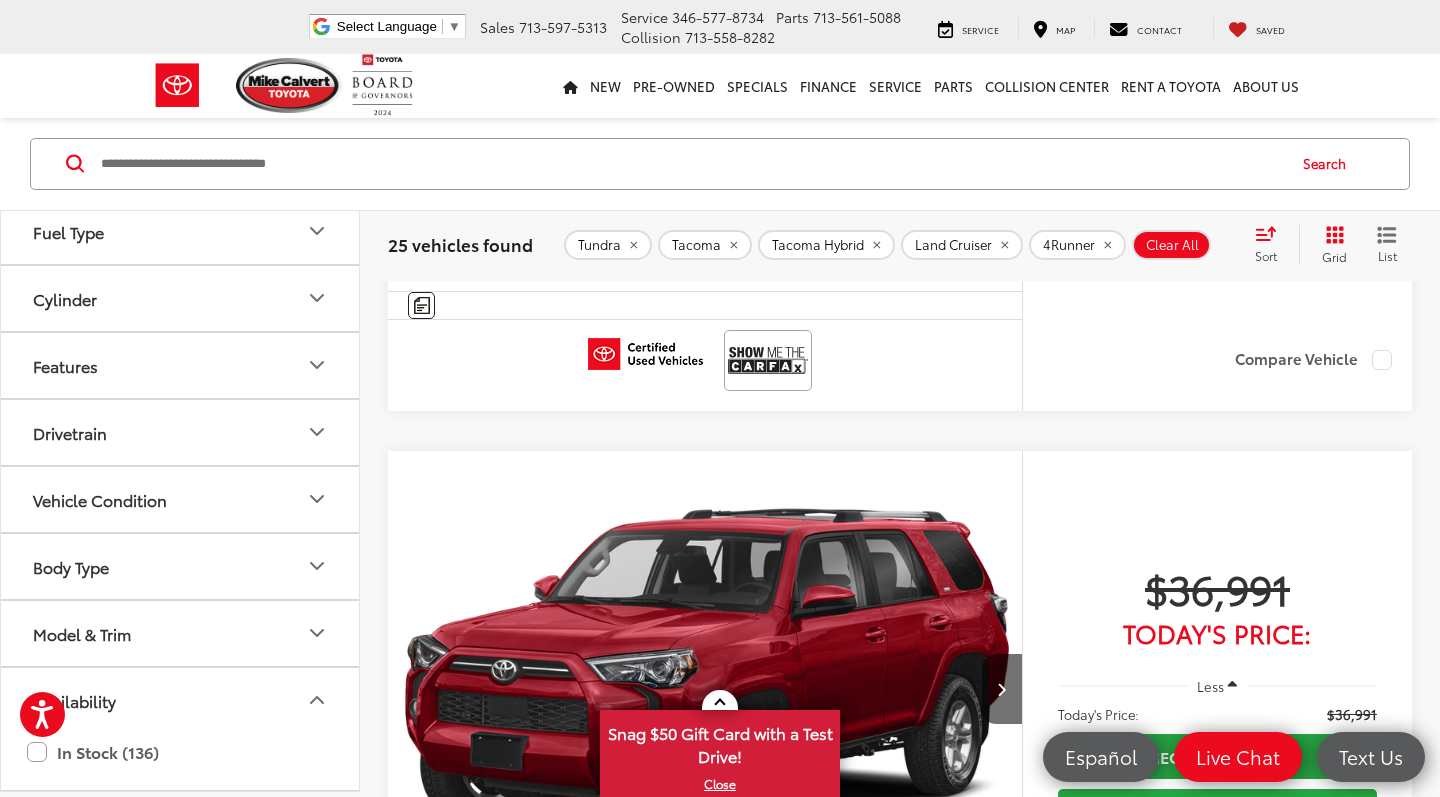 click 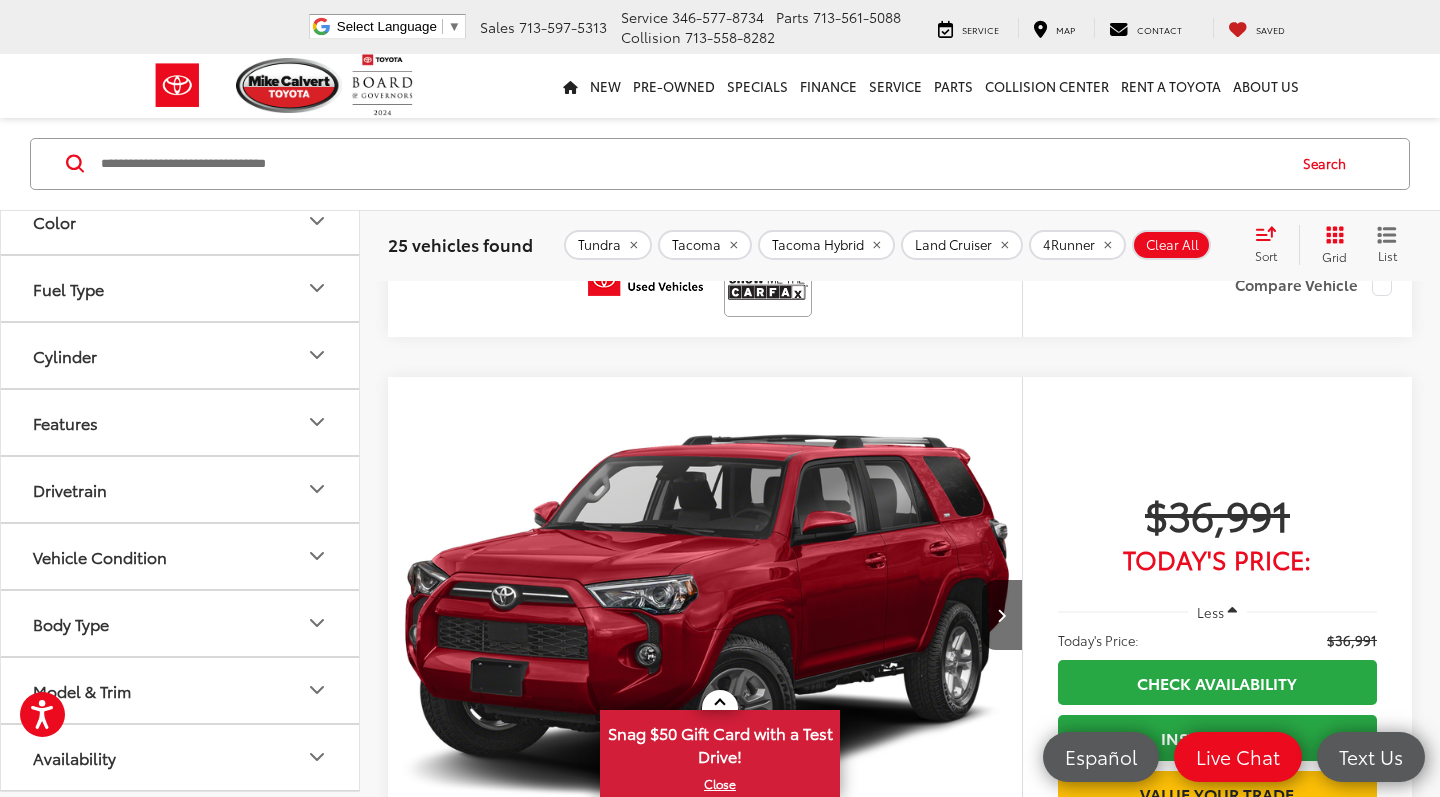 scroll, scrollTop: 3089, scrollLeft: 0, axis: vertical 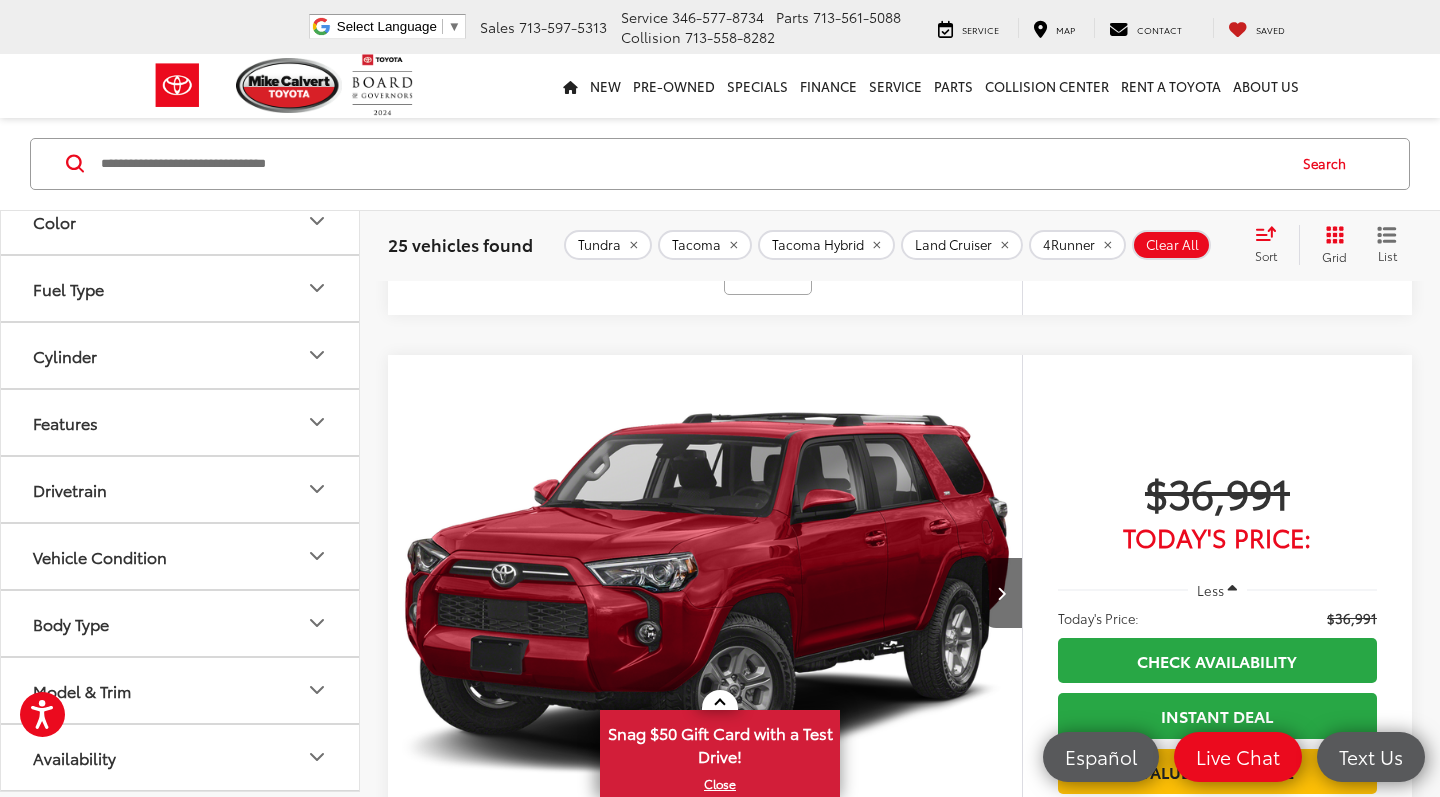 click on "Drivetrain" at bounding box center [181, 489] 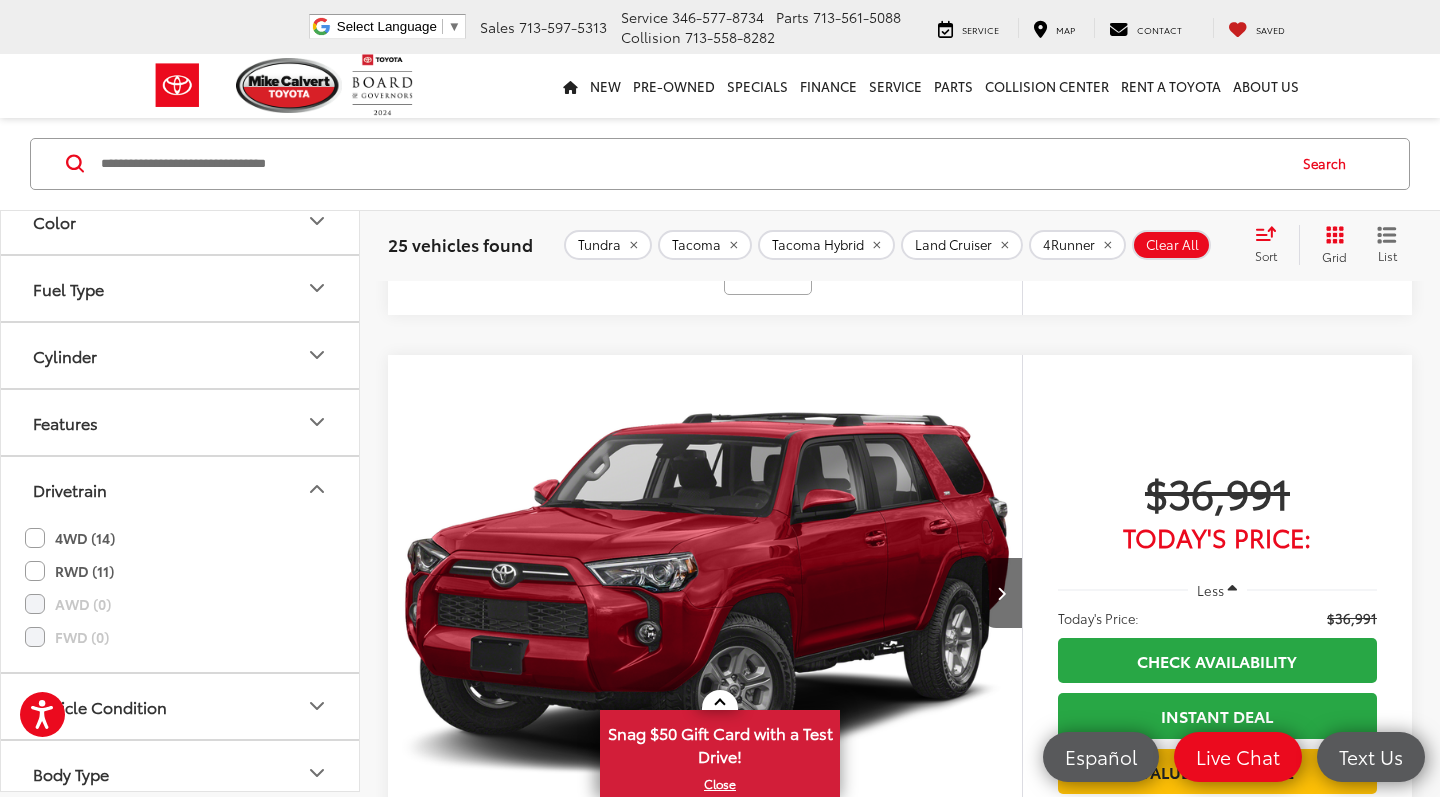 click on "4WD (14)" 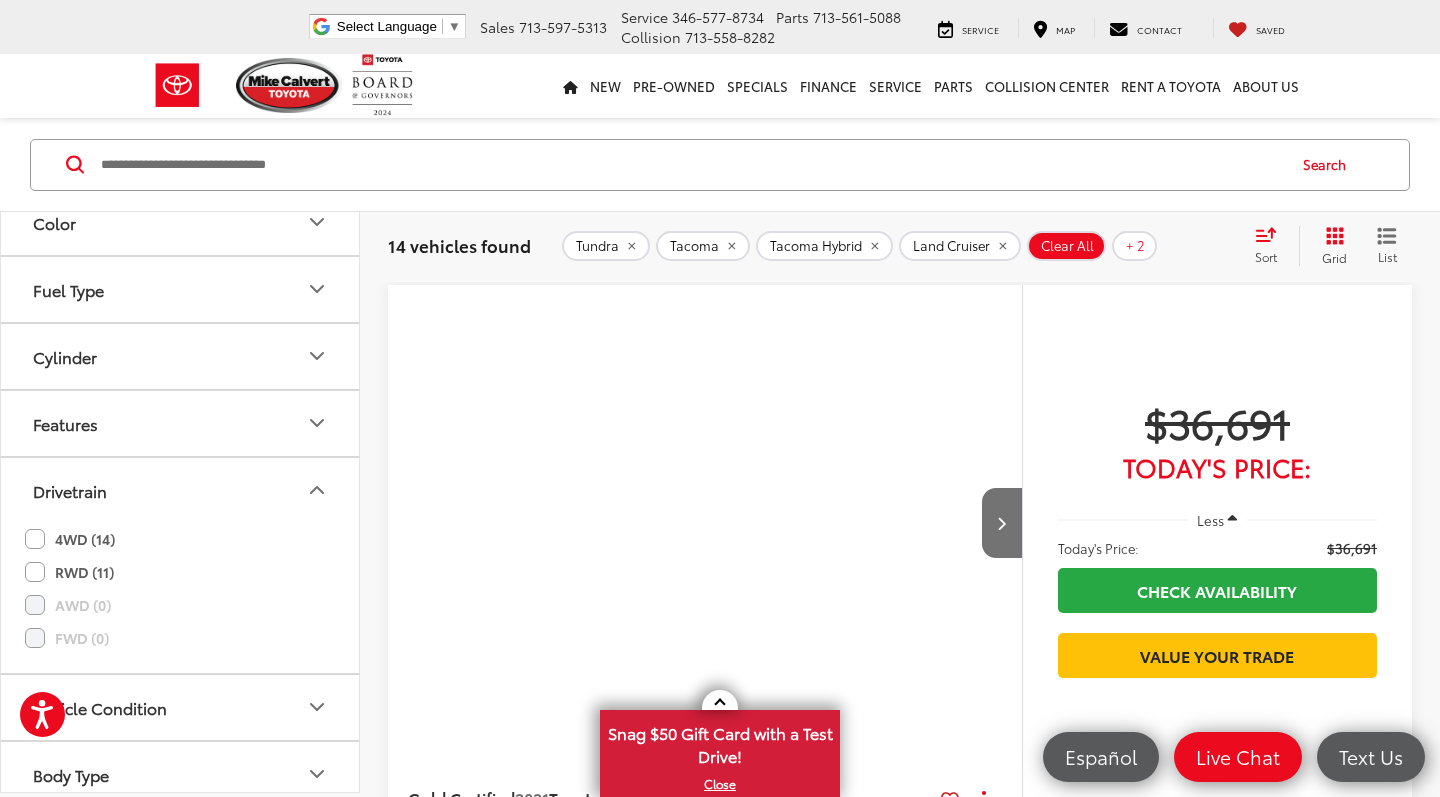 click 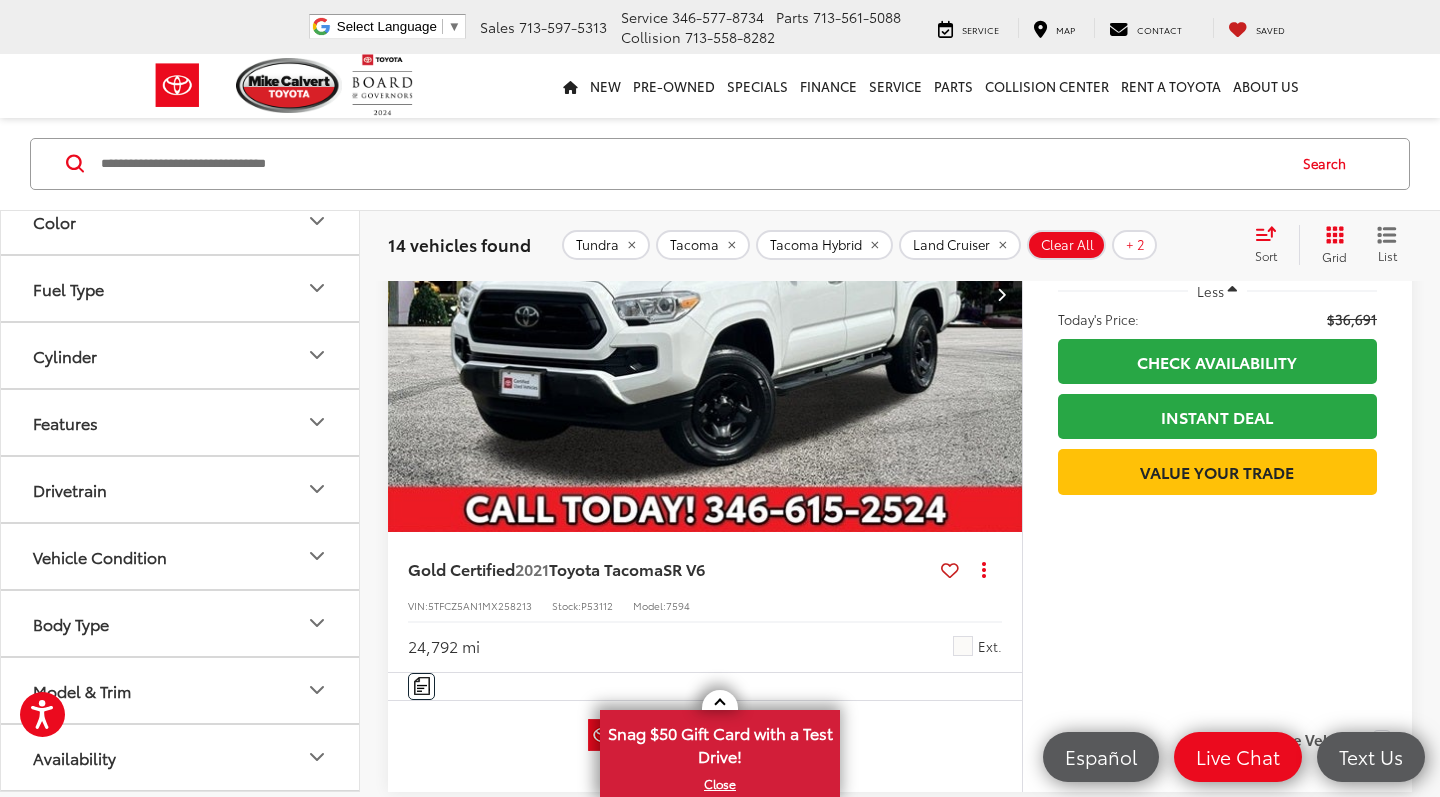 scroll, scrollTop: 305, scrollLeft: 0, axis: vertical 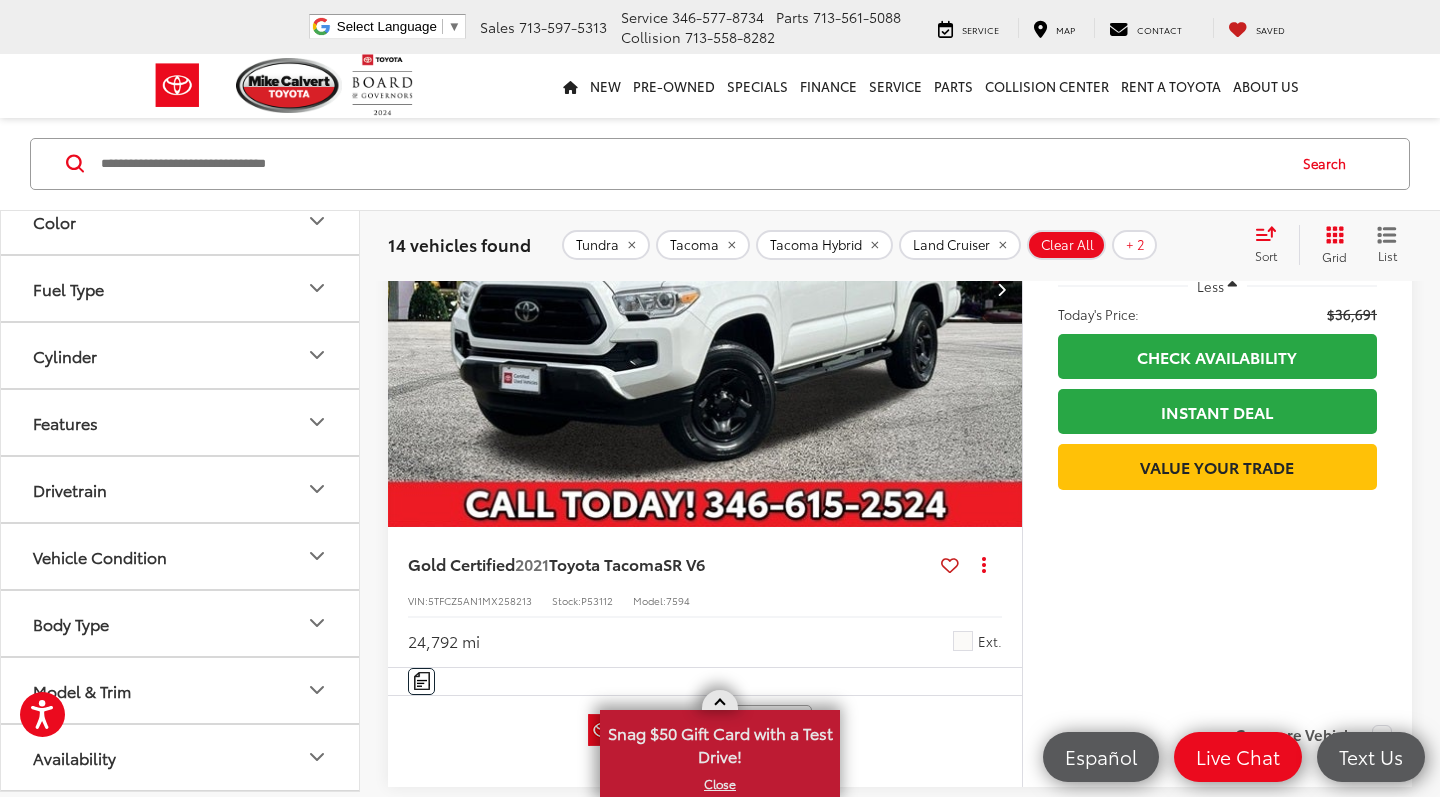 click at bounding box center [720, 700] 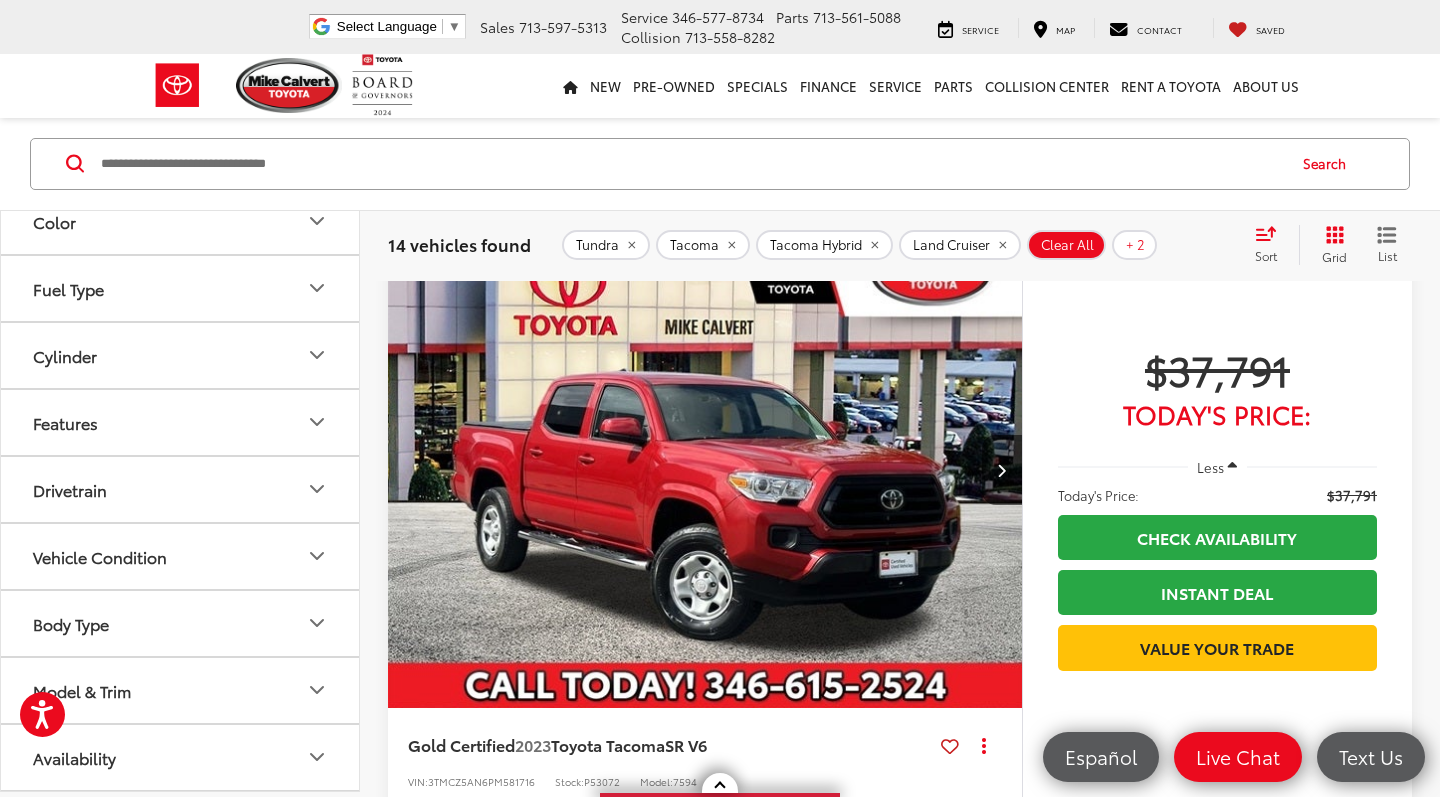 scroll, scrollTop: 1677, scrollLeft: 1, axis: both 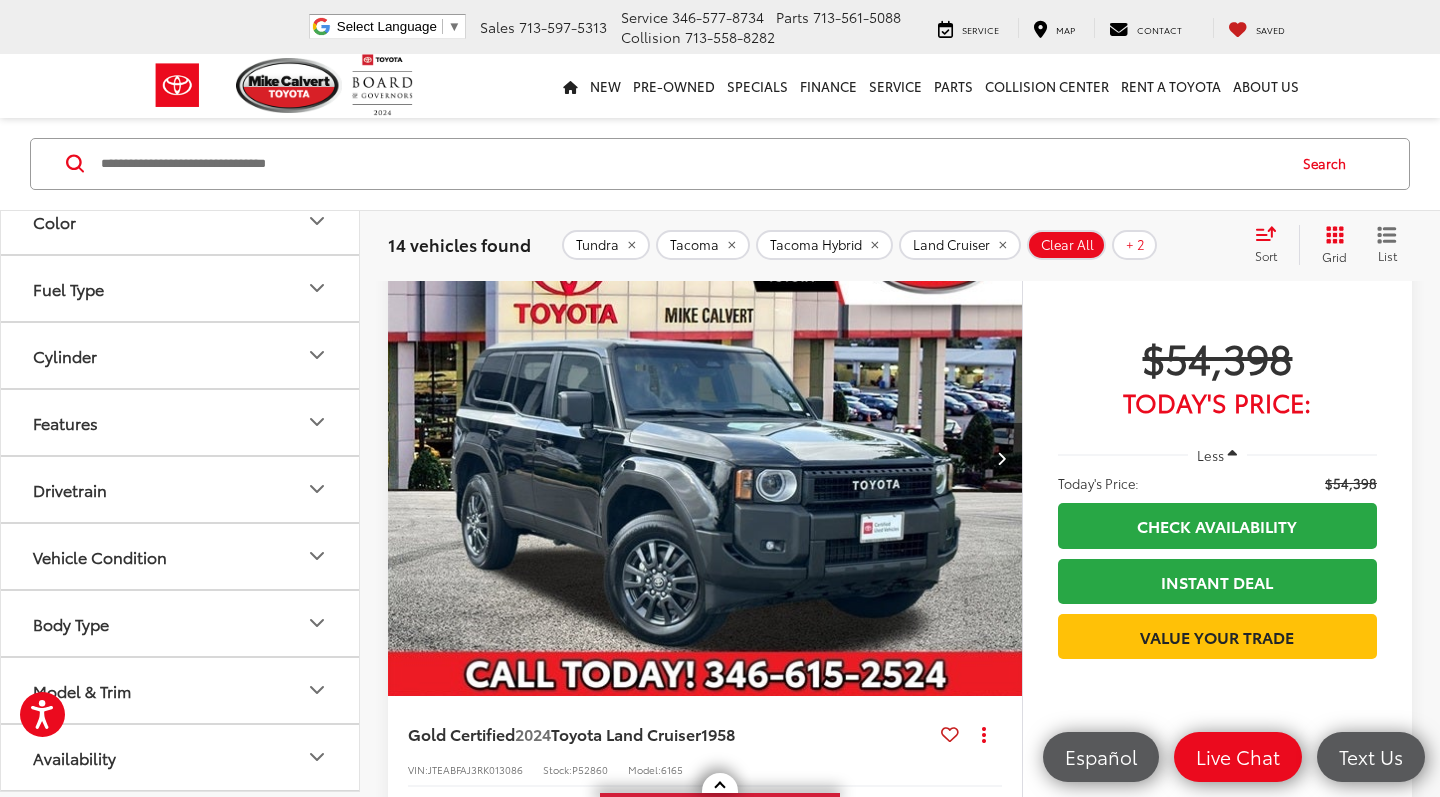 click at bounding box center (1001, 458) 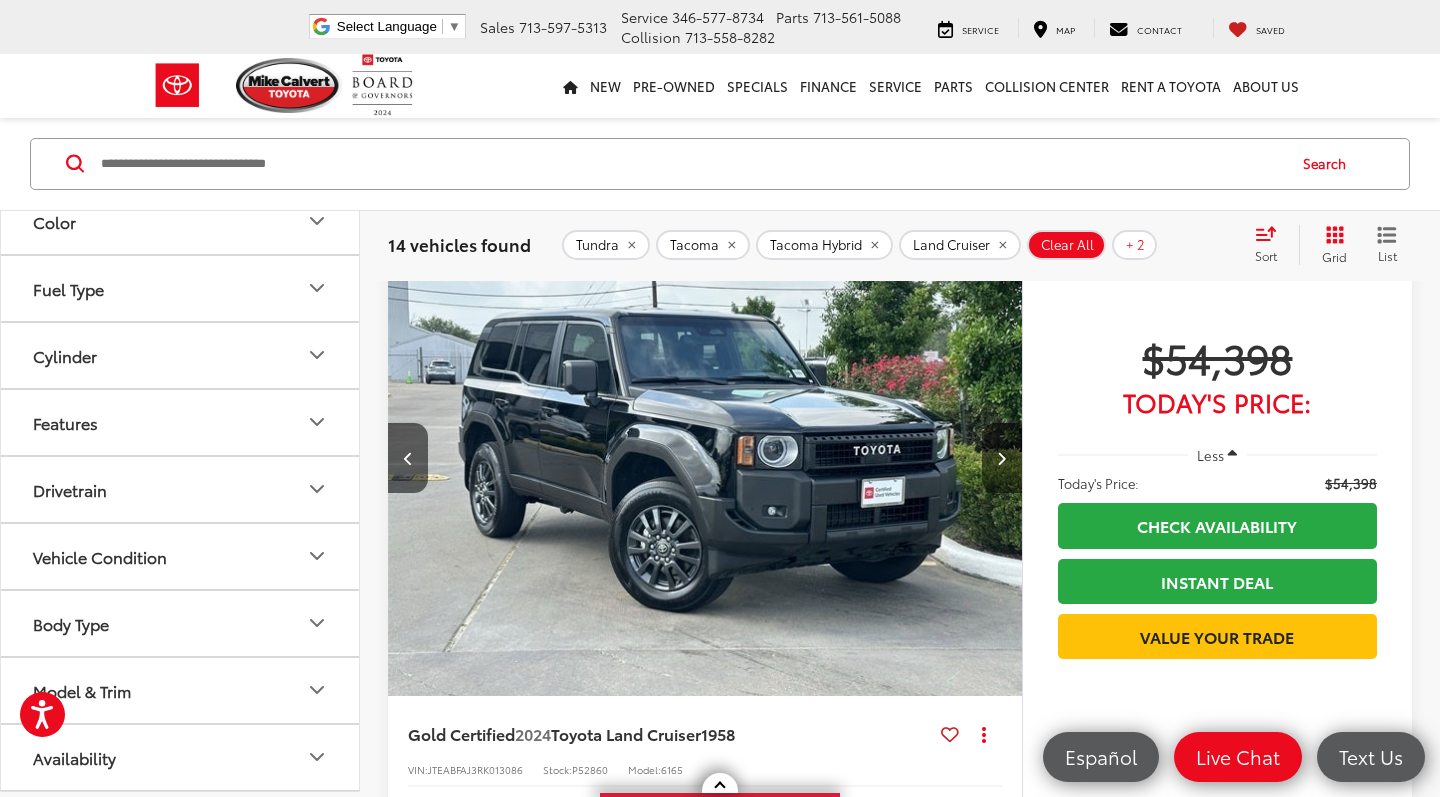 click at bounding box center [1001, 458] 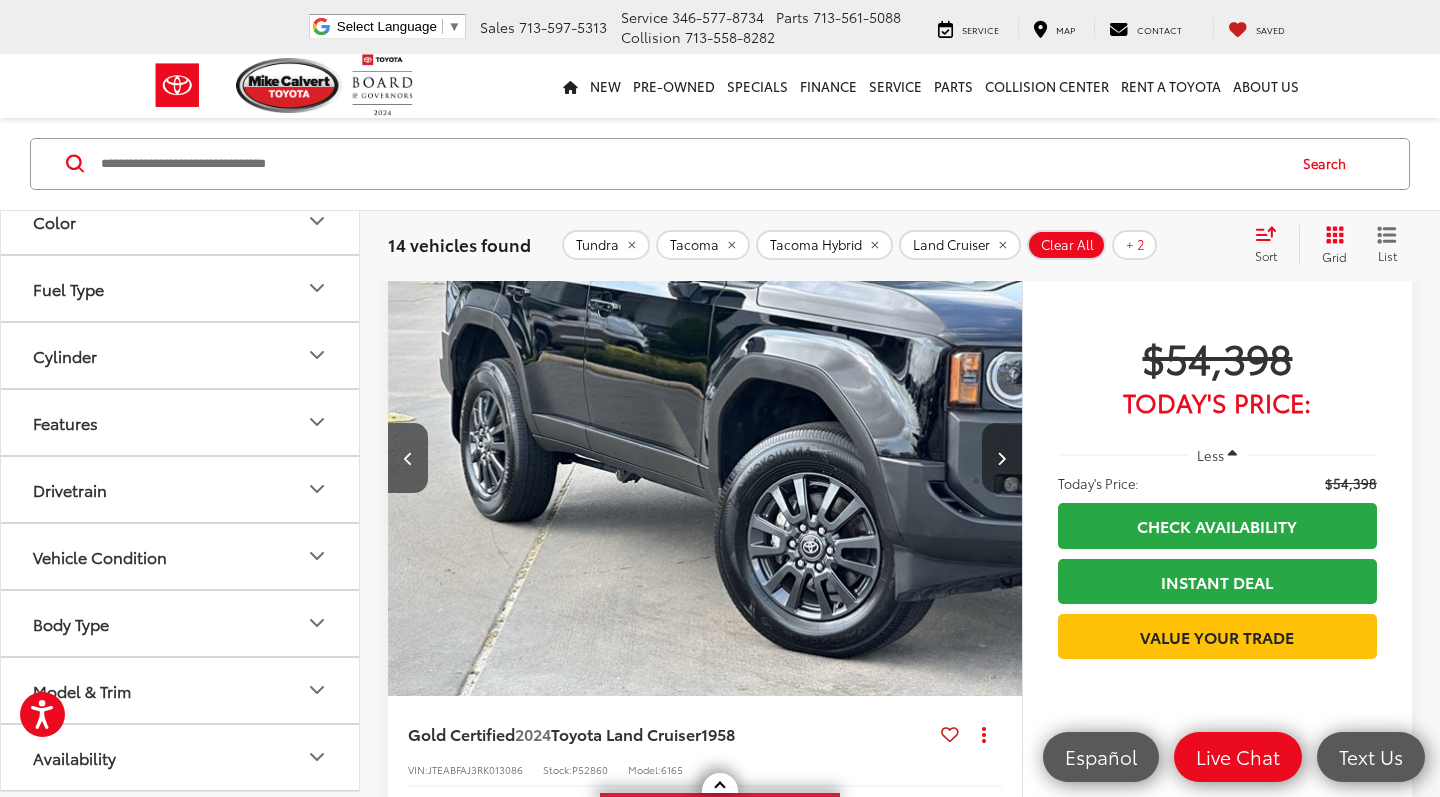 click at bounding box center (1001, 458) 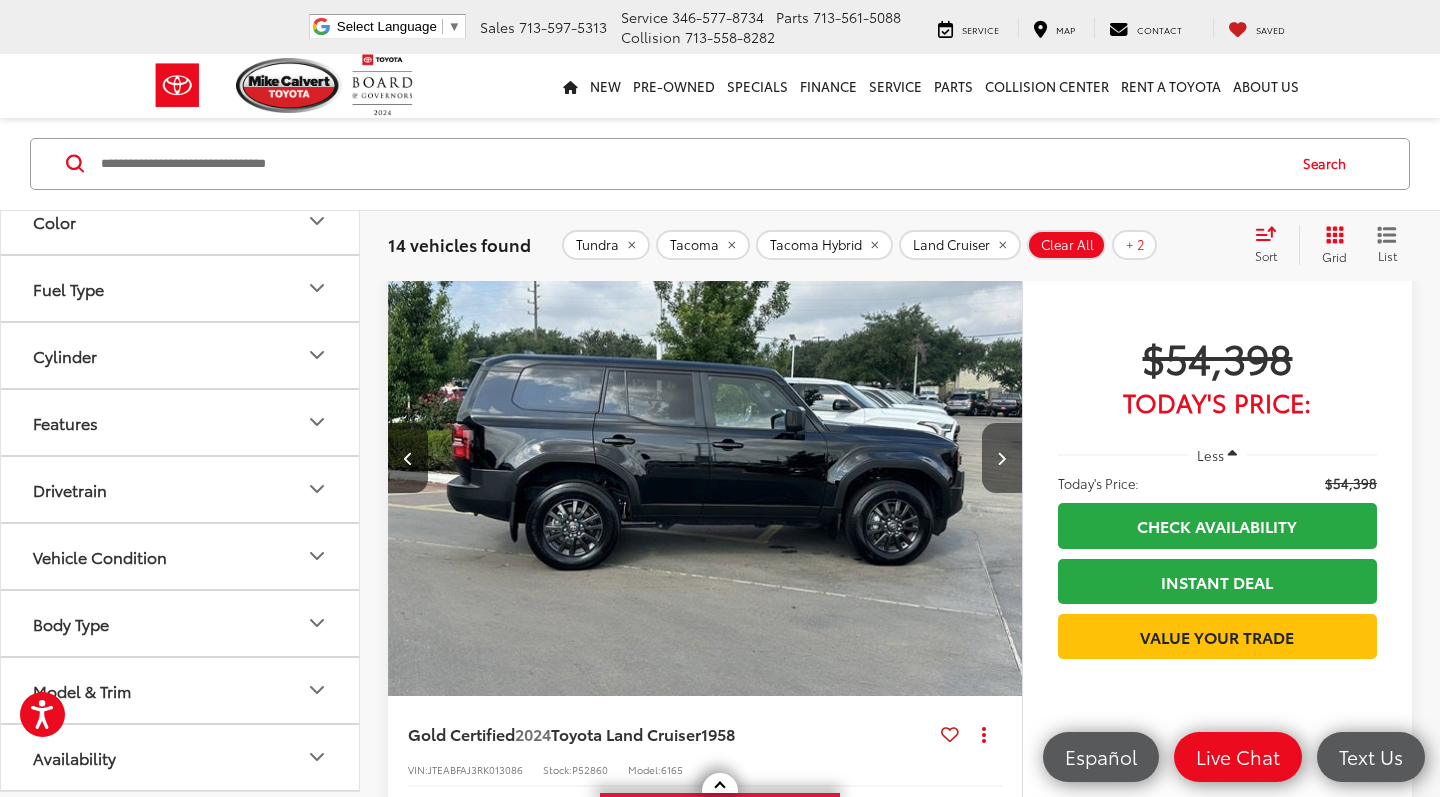 click at bounding box center [1001, 458] 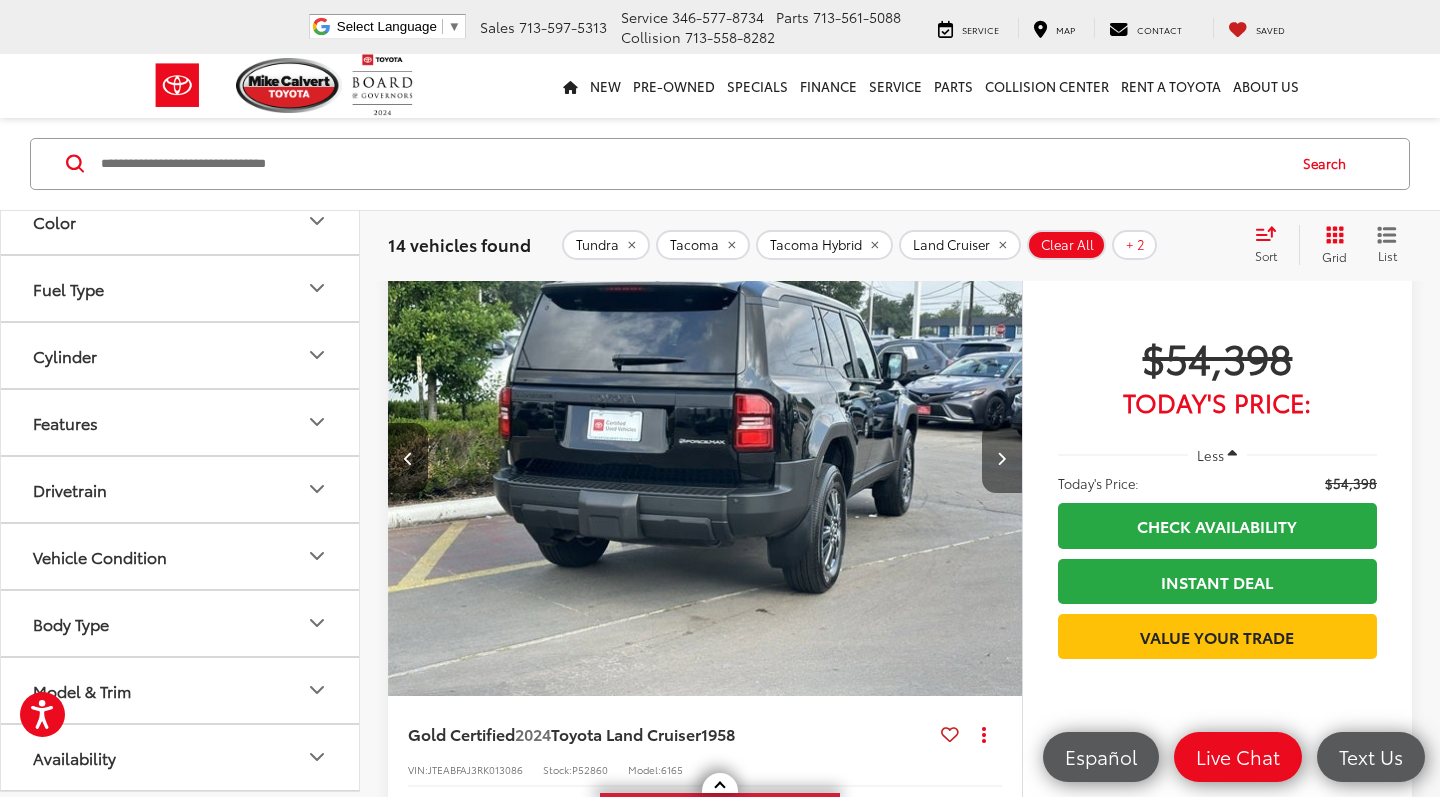 click at bounding box center [1001, 458] 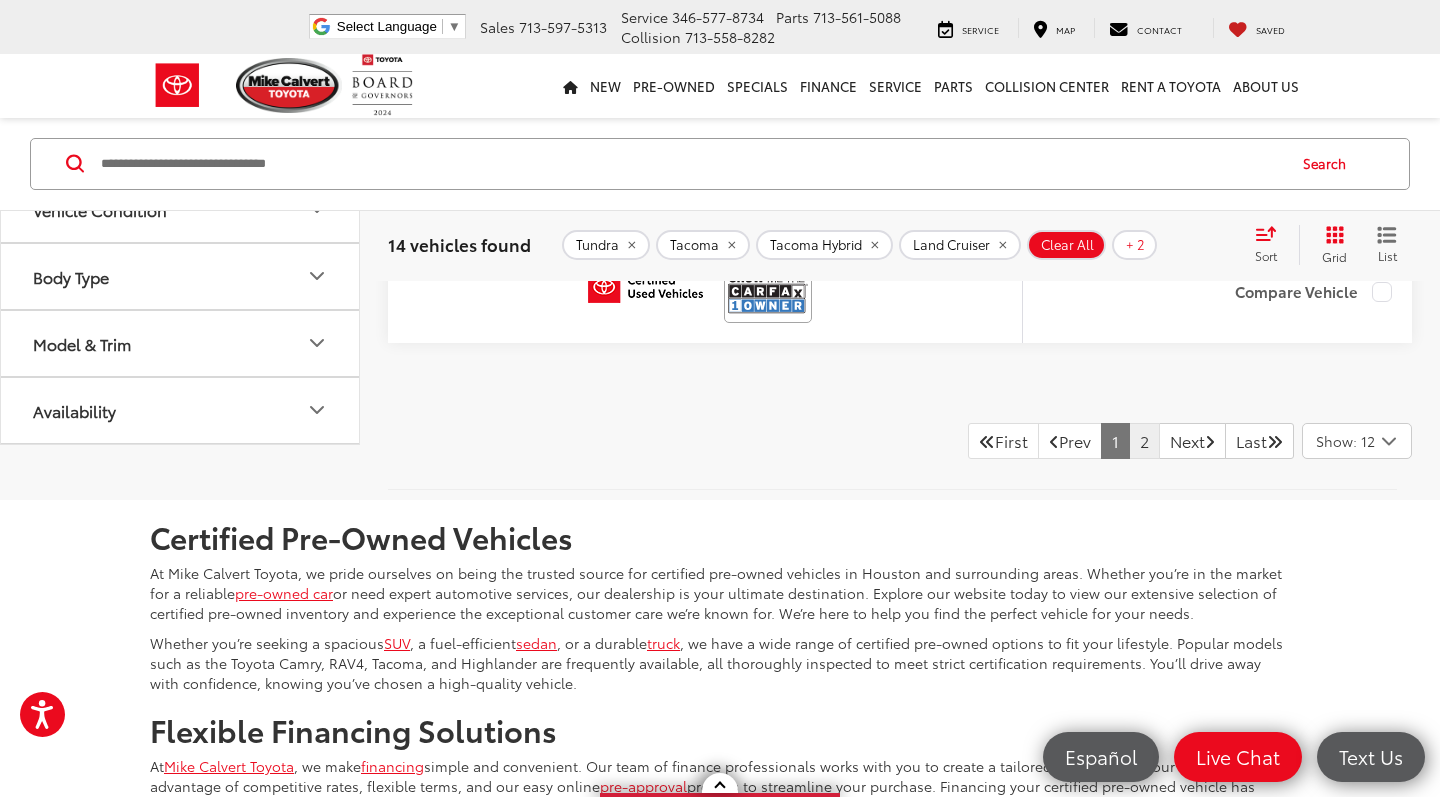 click on "2" at bounding box center [1144, 441] 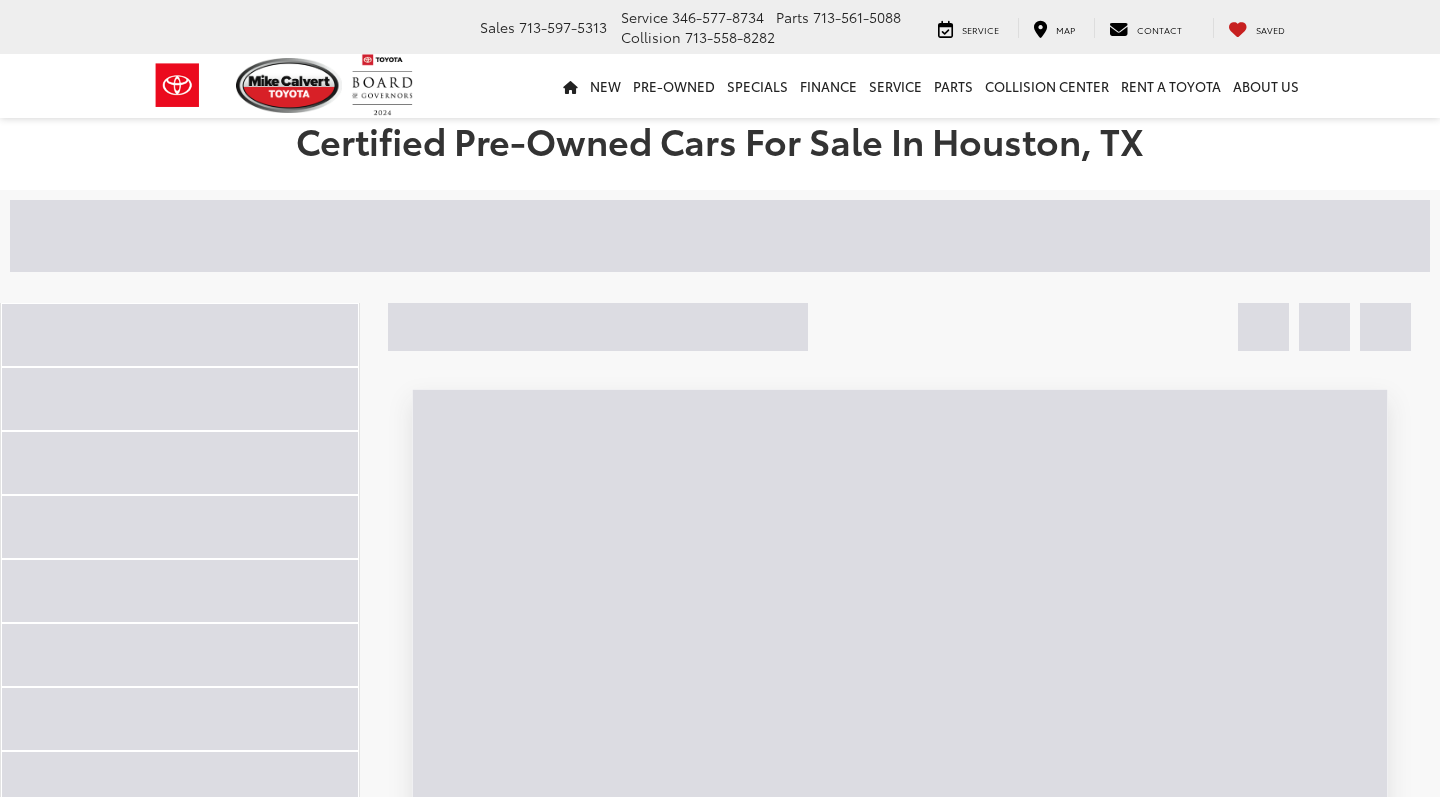 scroll, scrollTop: 0, scrollLeft: 0, axis: both 